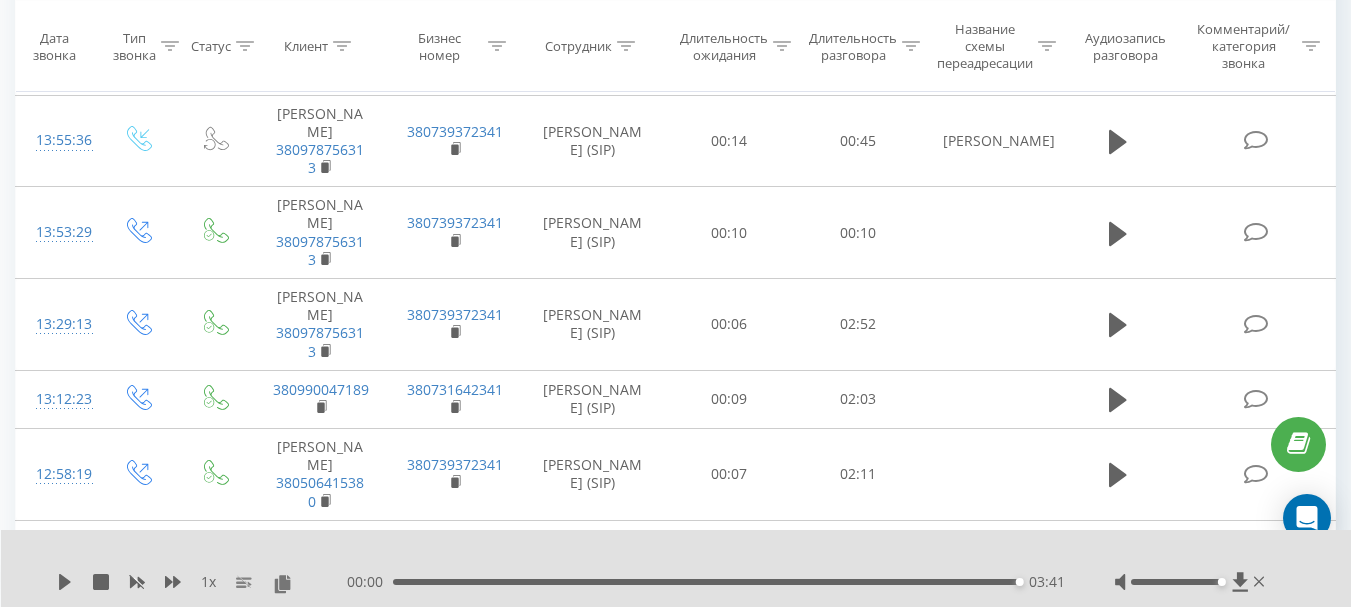 scroll, scrollTop: 0, scrollLeft: 0, axis: both 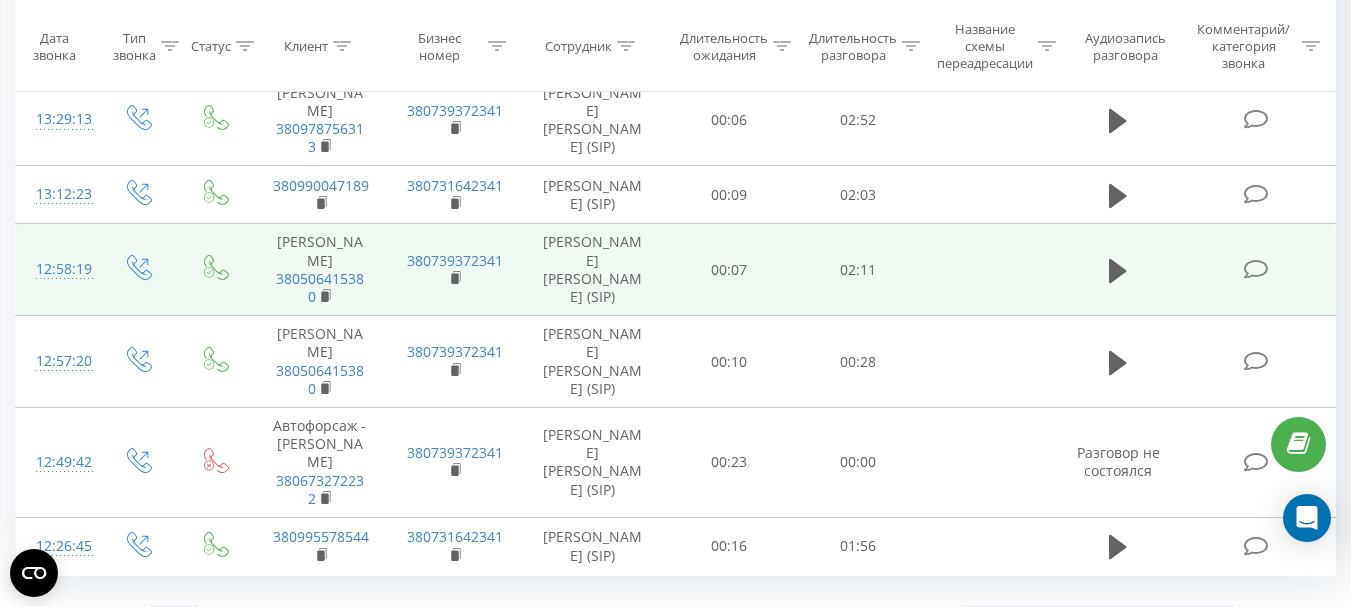 drag, startPoint x: 1118, startPoint y: 266, endPoint x: 1163, endPoint y: 290, distance: 51 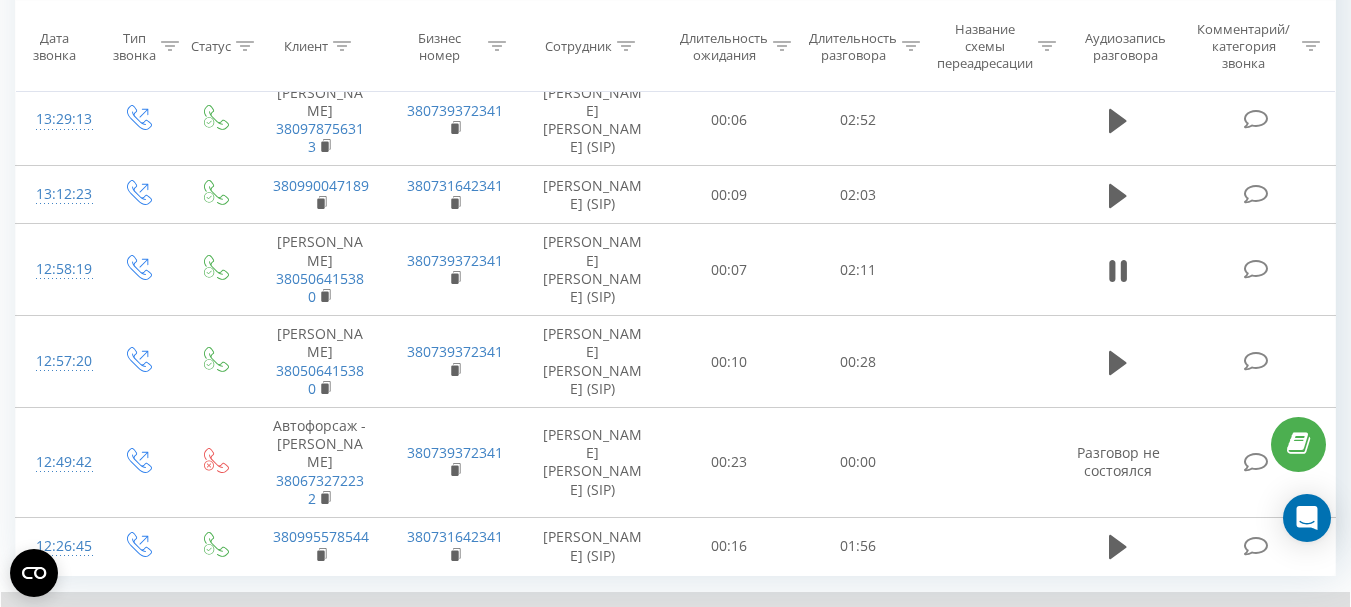 scroll, scrollTop: 1551, scrollLeft: 0, axis: vertical 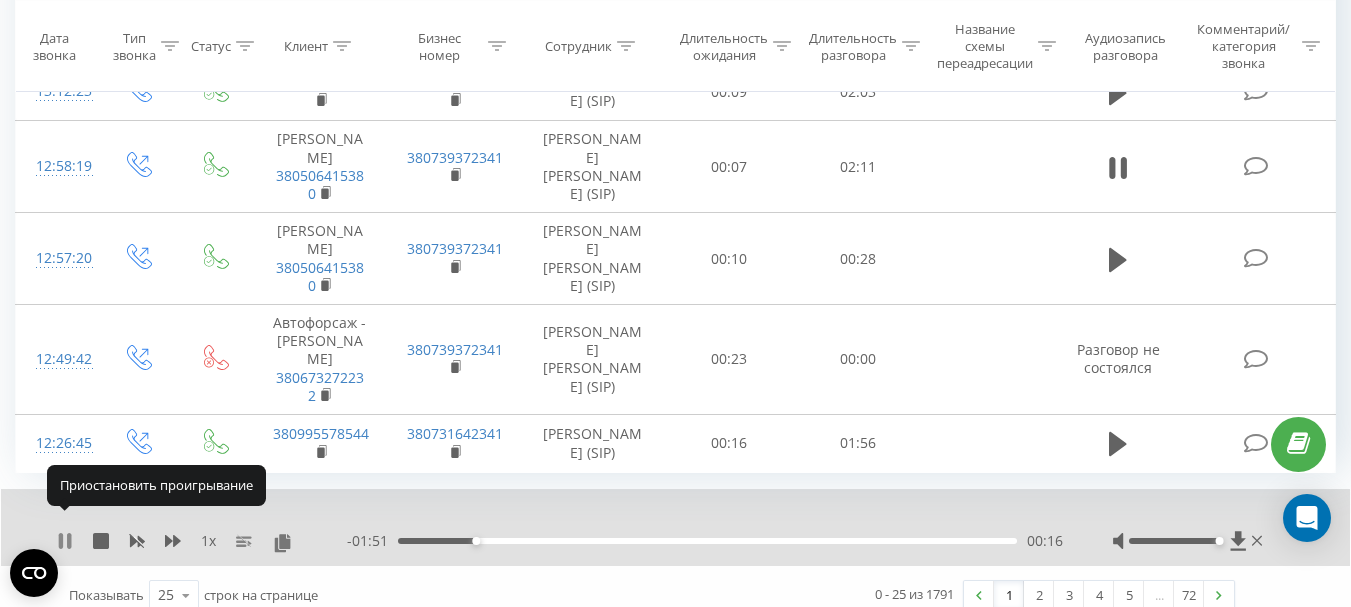 click 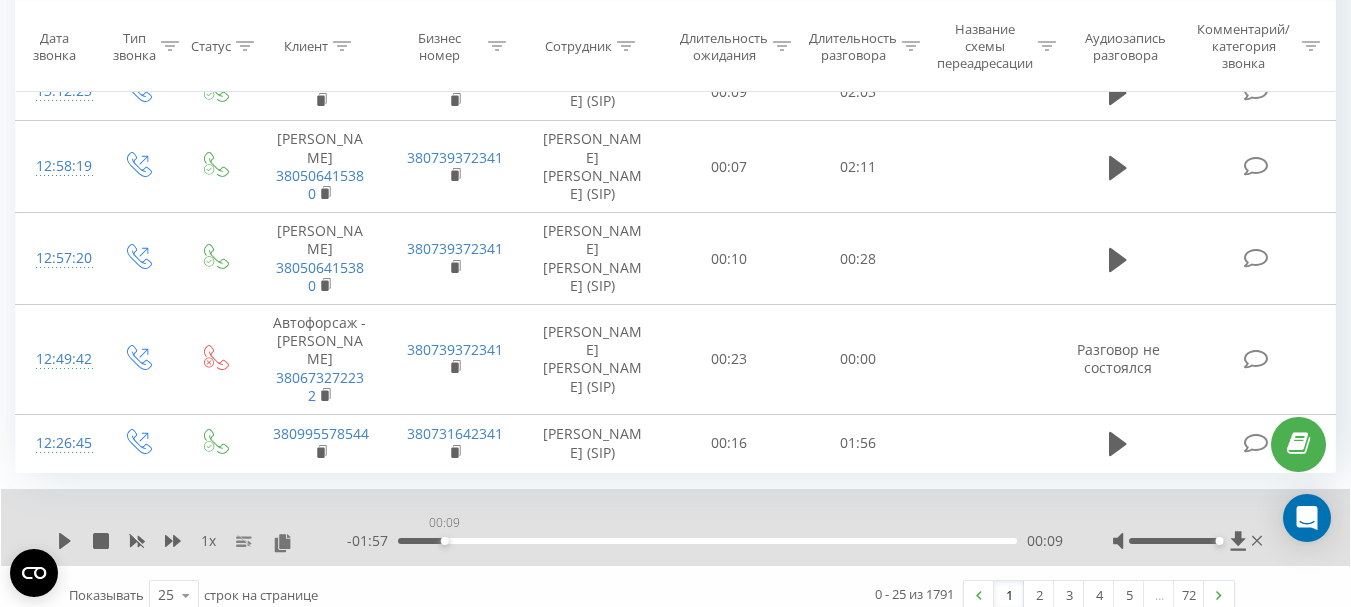 click on "00:09" at bounding box center (707, 541) 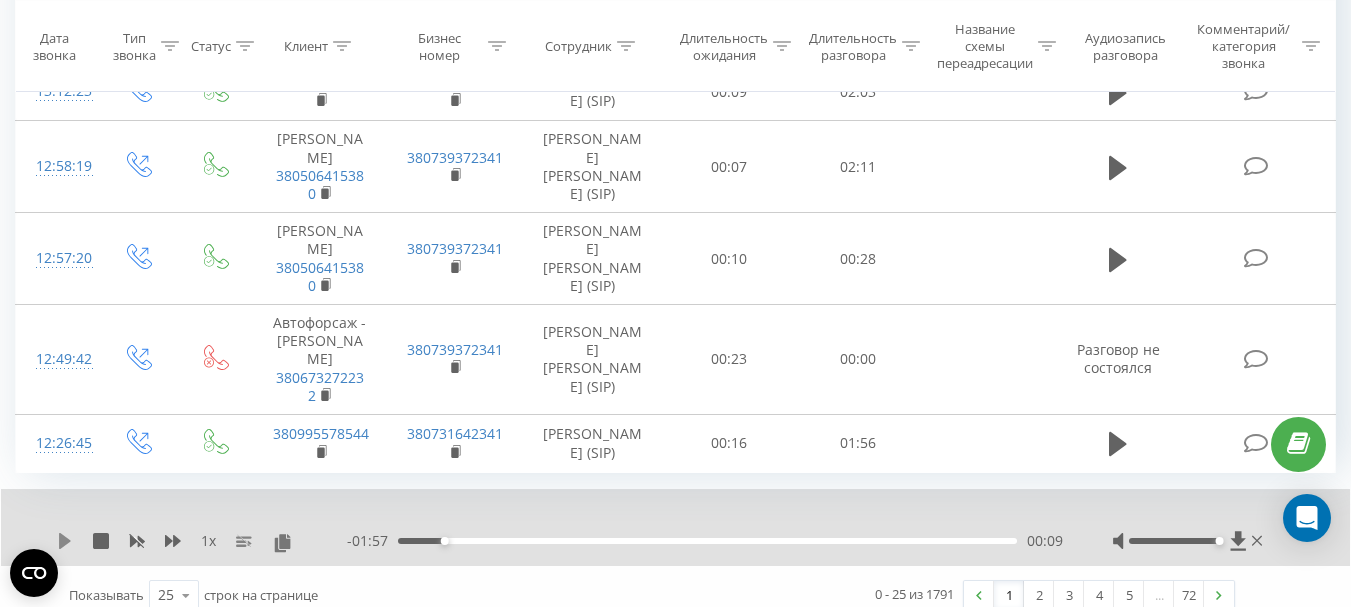 click 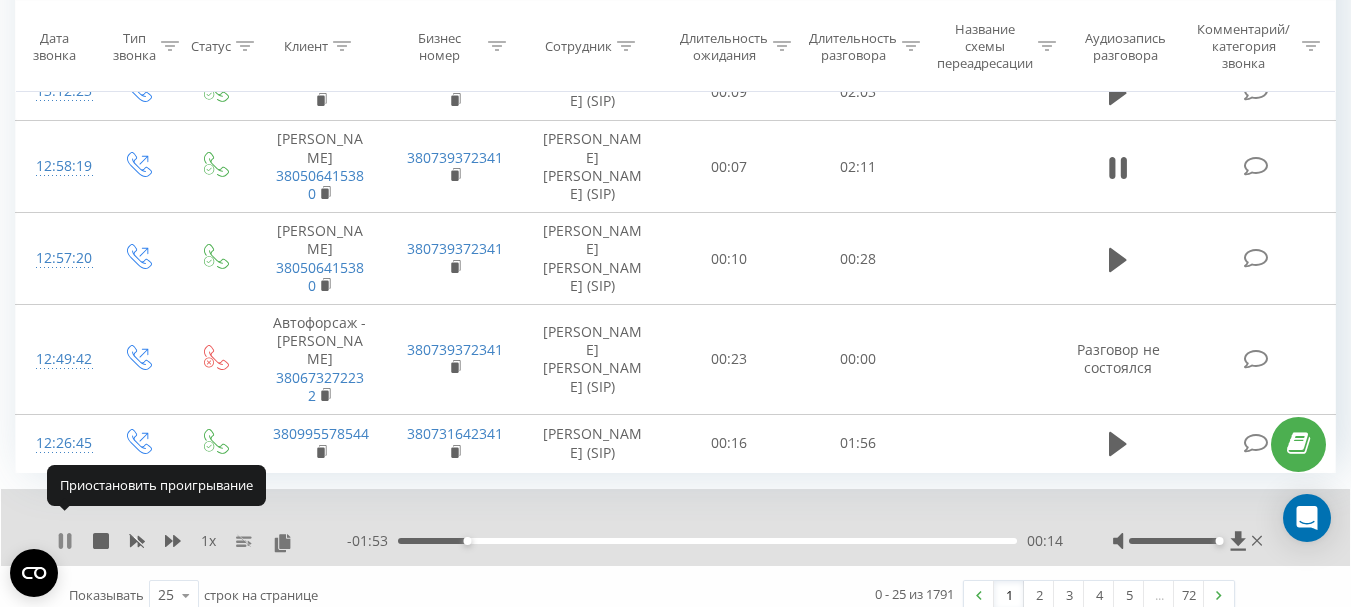 click 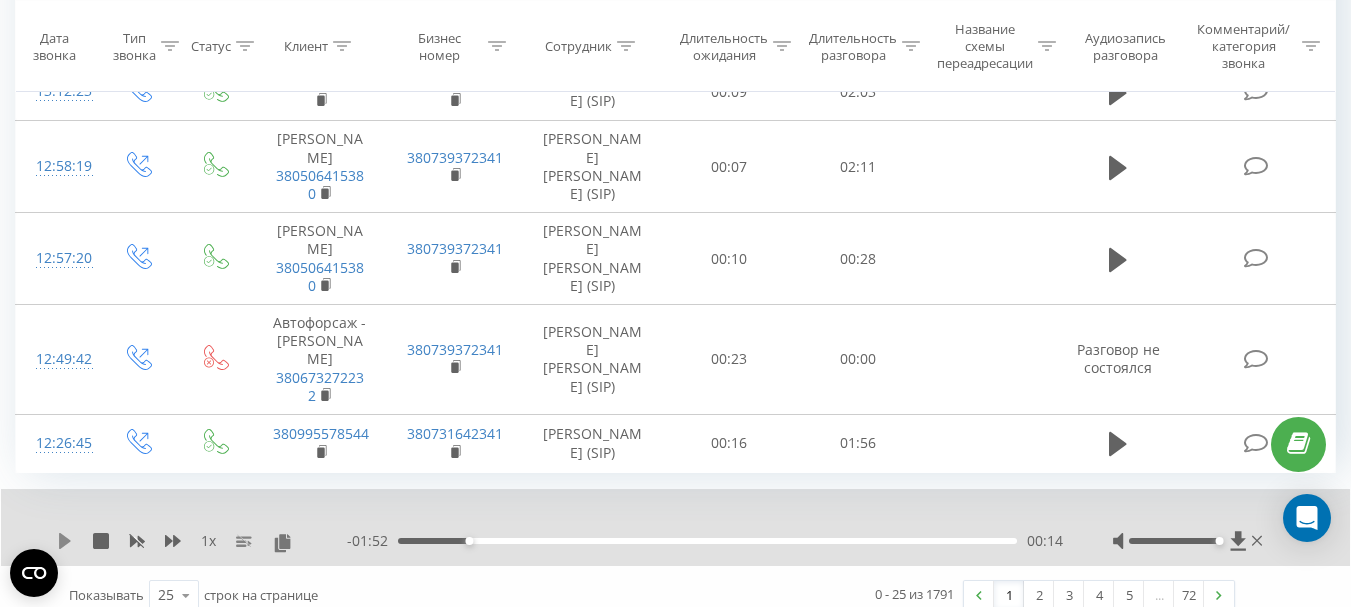 click 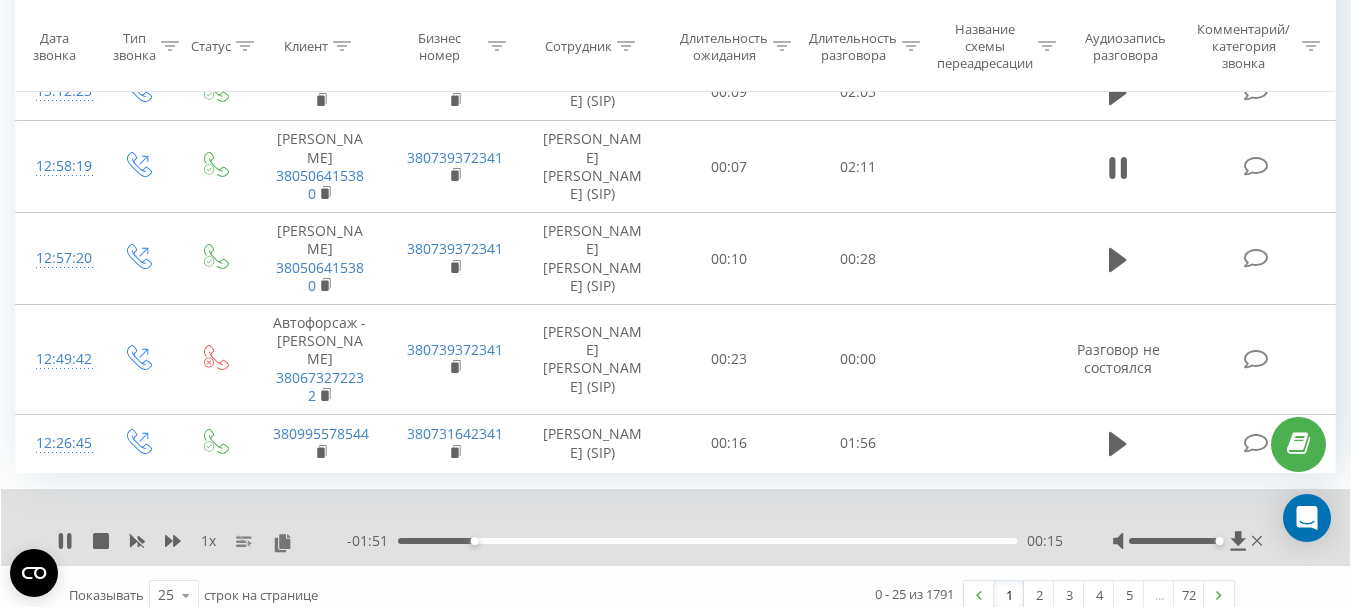click on "- 01:51 00:15   00:15" at bounding box center (705, 541) 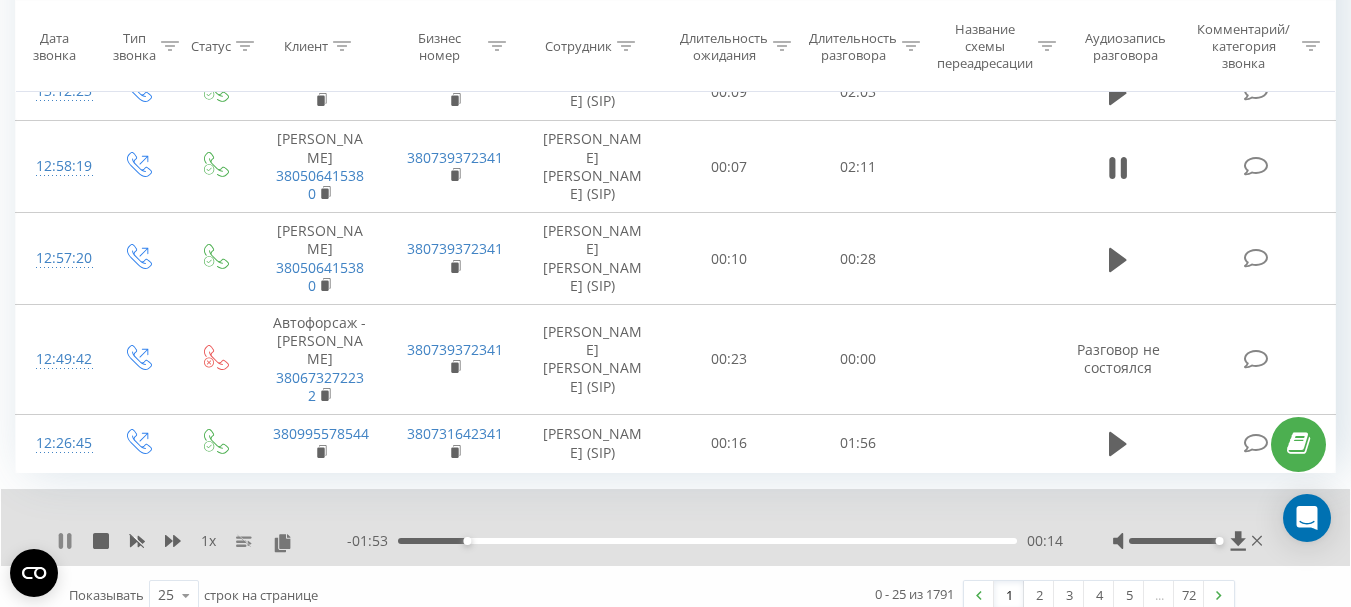 click 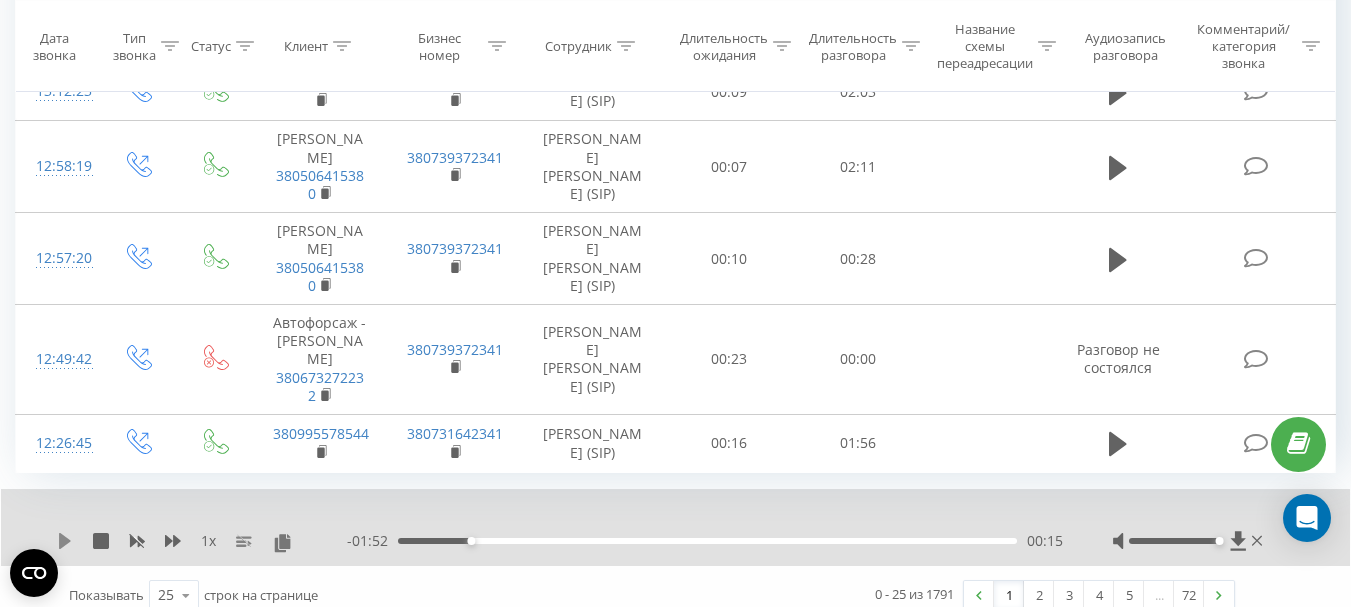 click 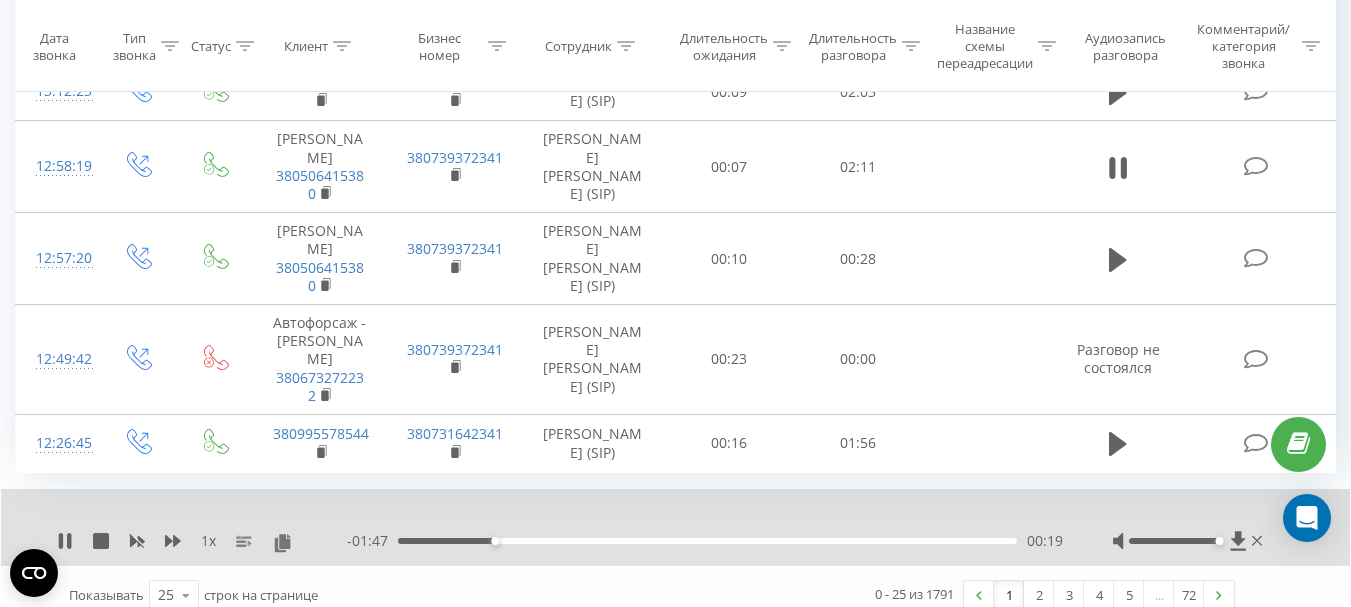 click 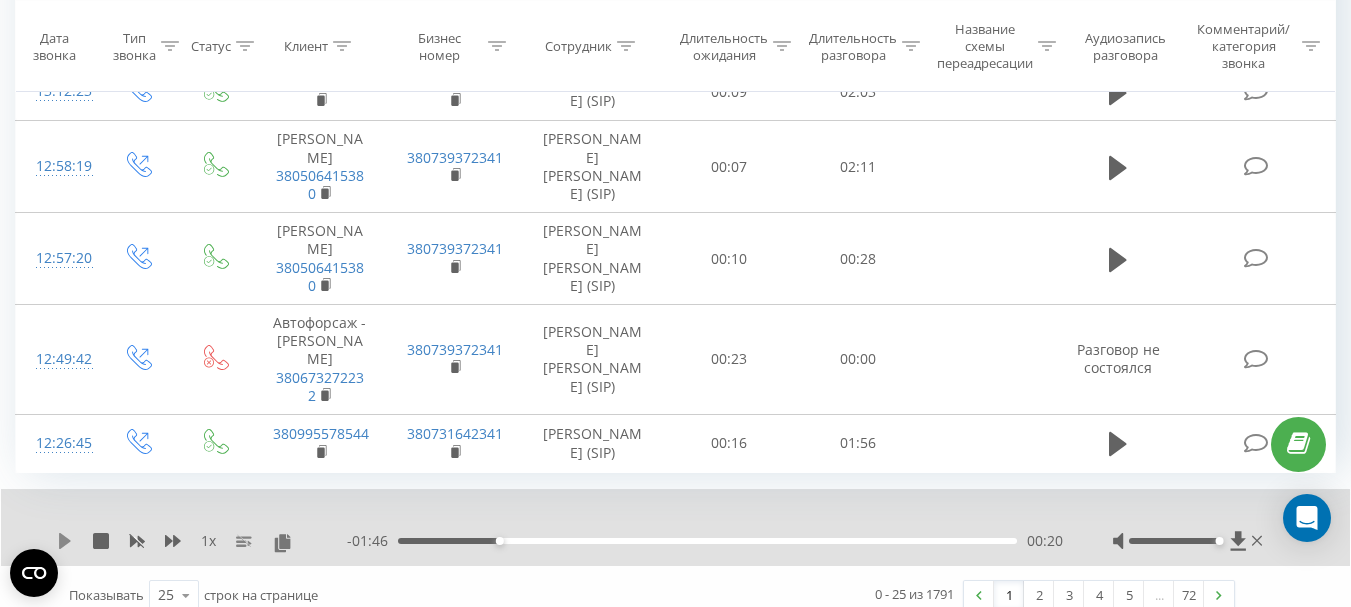 click 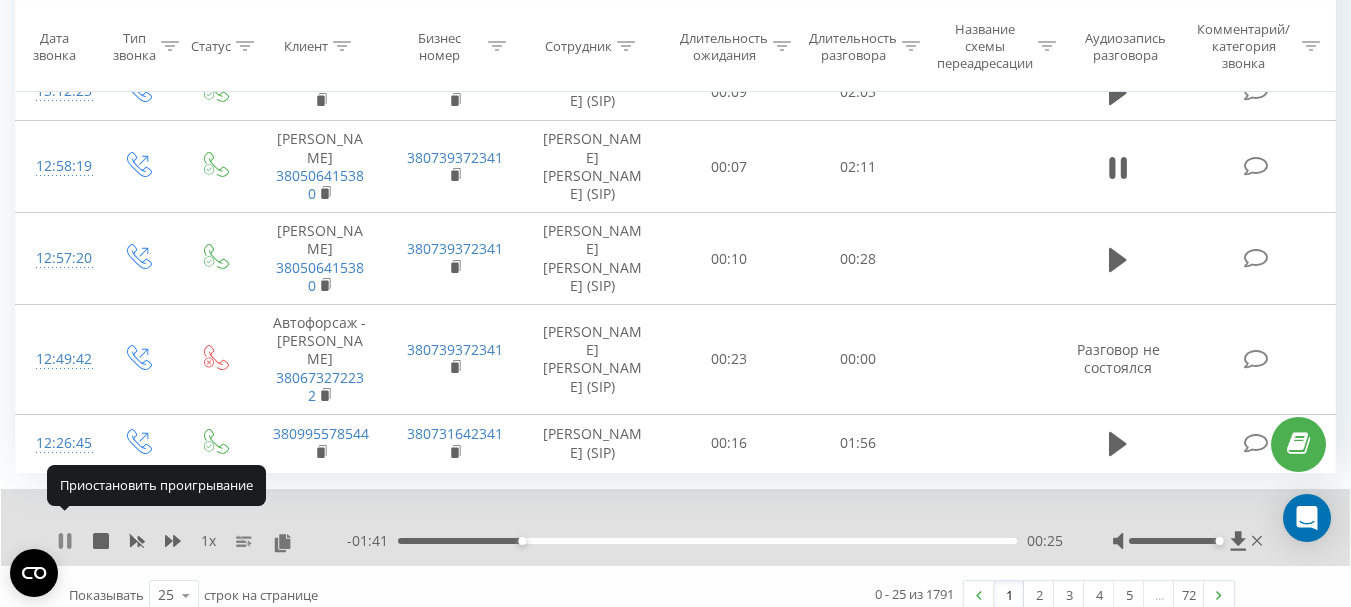 click 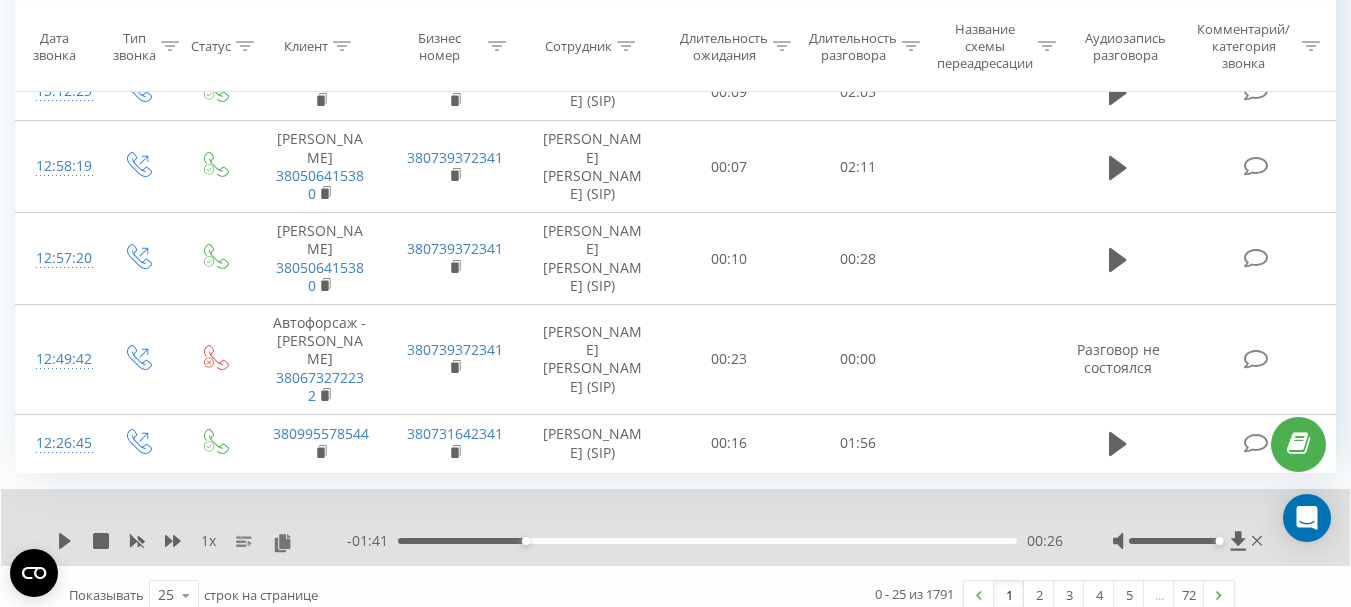 click on "00:26" at bounding box center (707, 541) 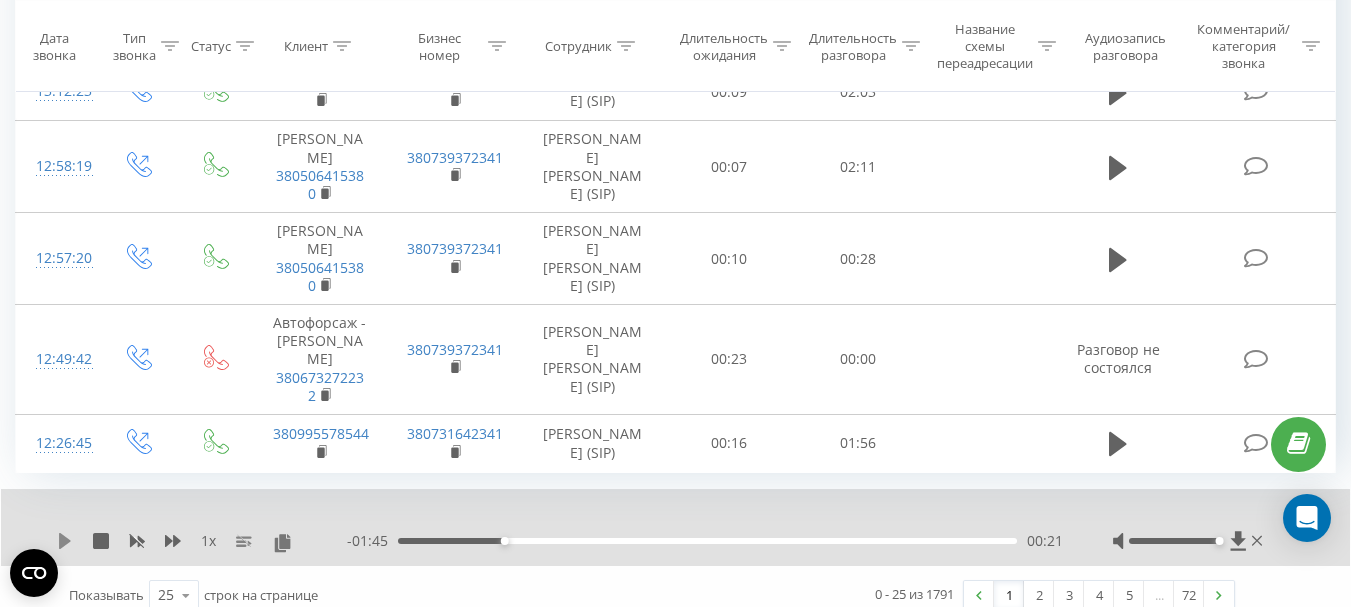 click 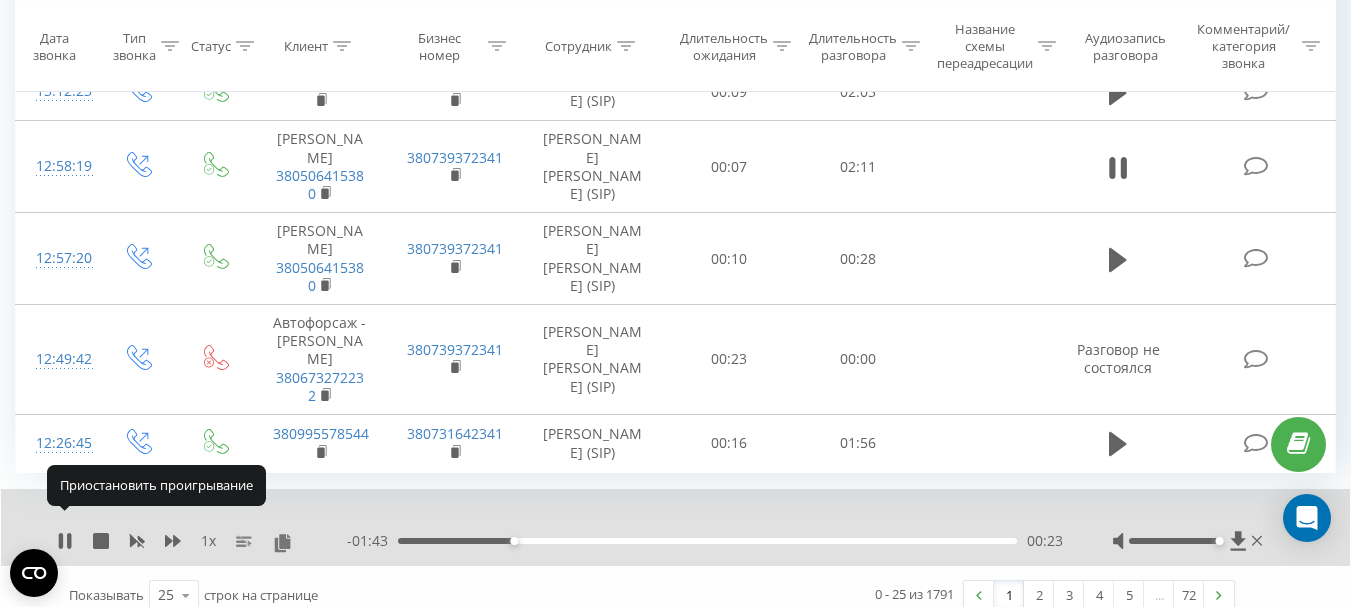 drag, startPoint x: 60, startPoint y: 518, endPoint x: 75, endPoint y: 524, distance: 16.155495 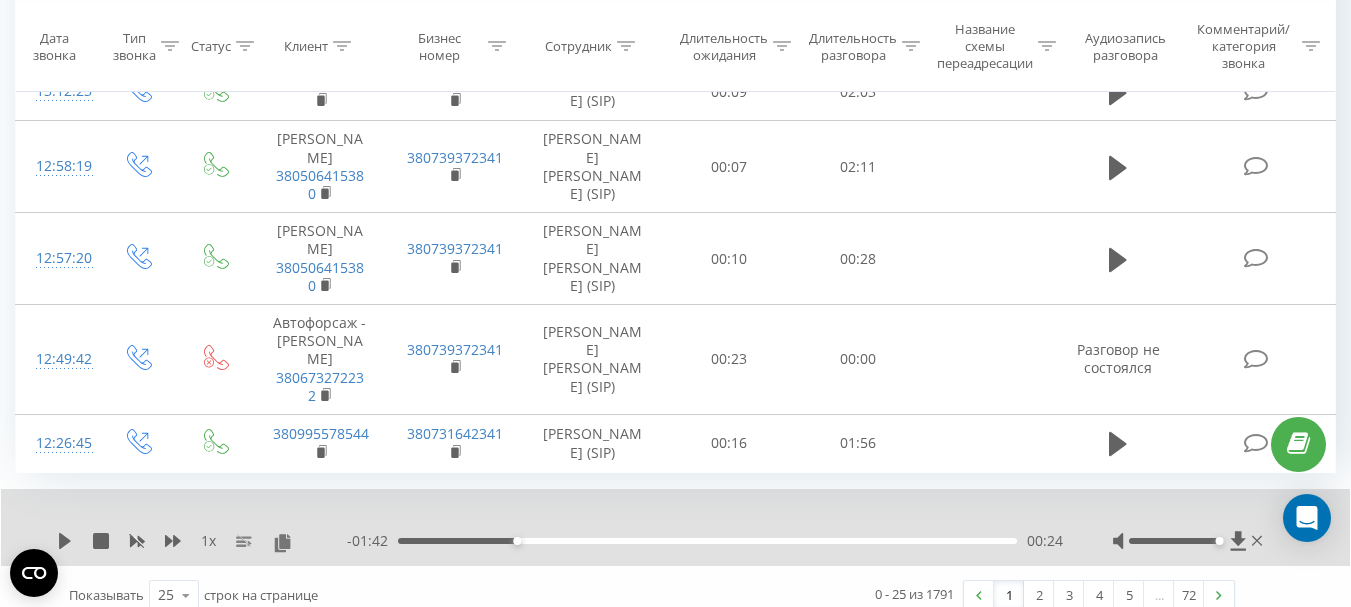click on "1 x  - 01:42 00:24   00:24" at bounding box center (675, 527) 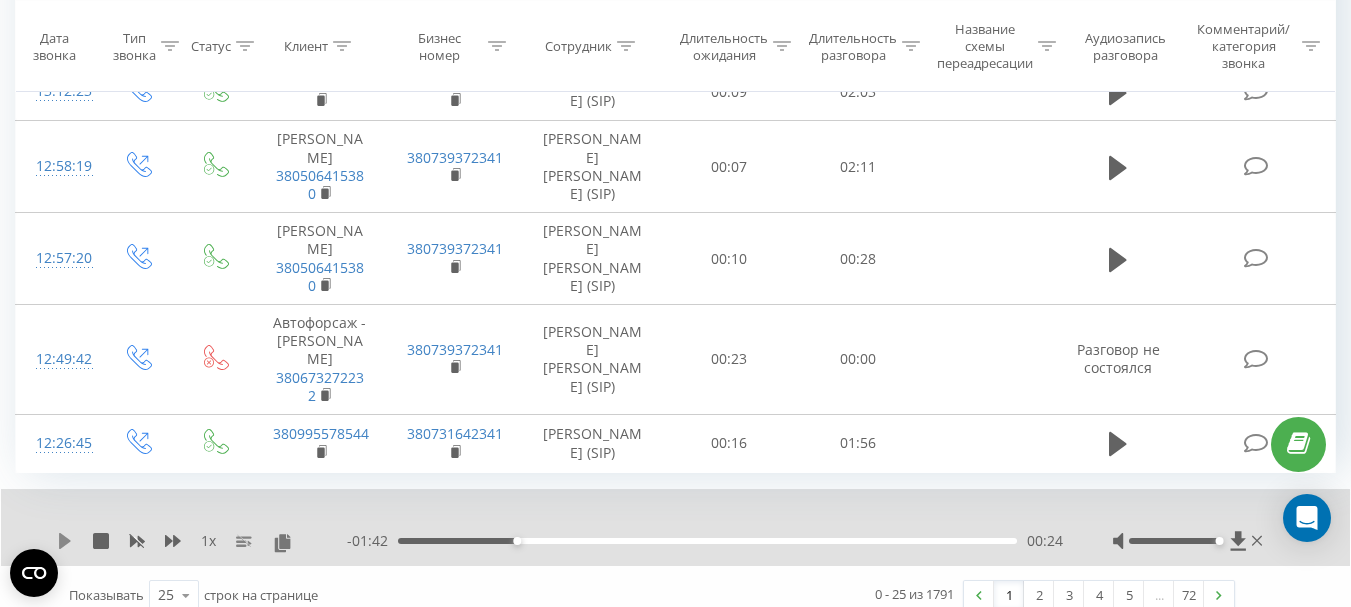 click 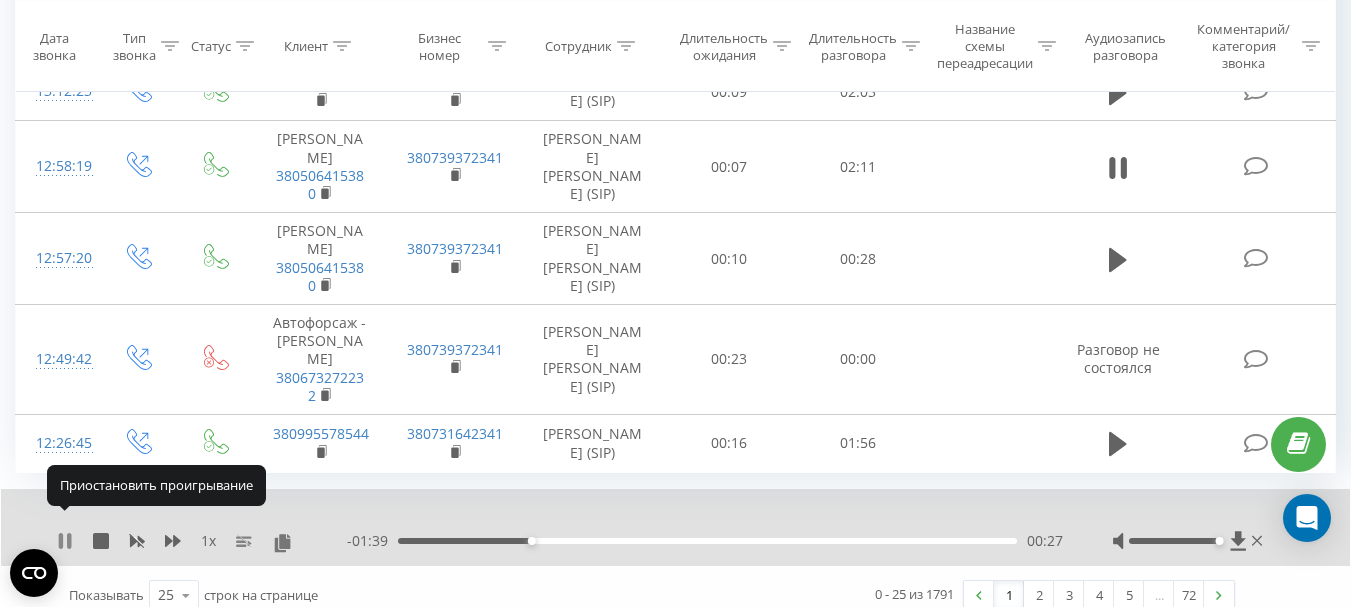 click 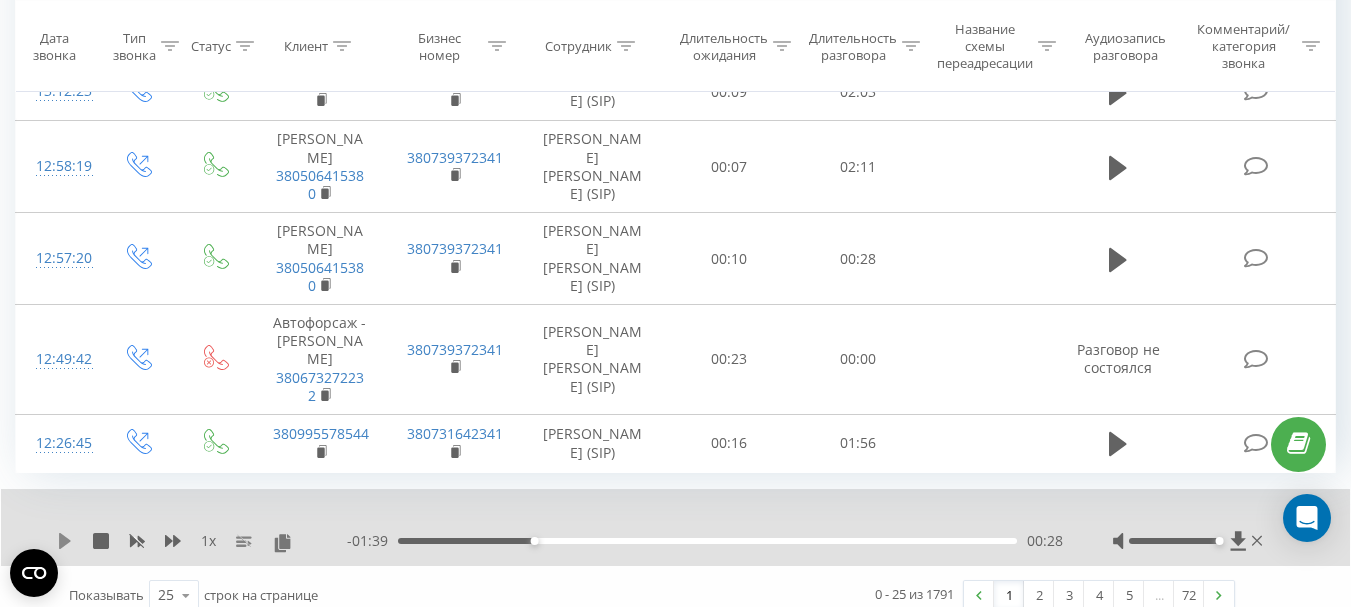 click 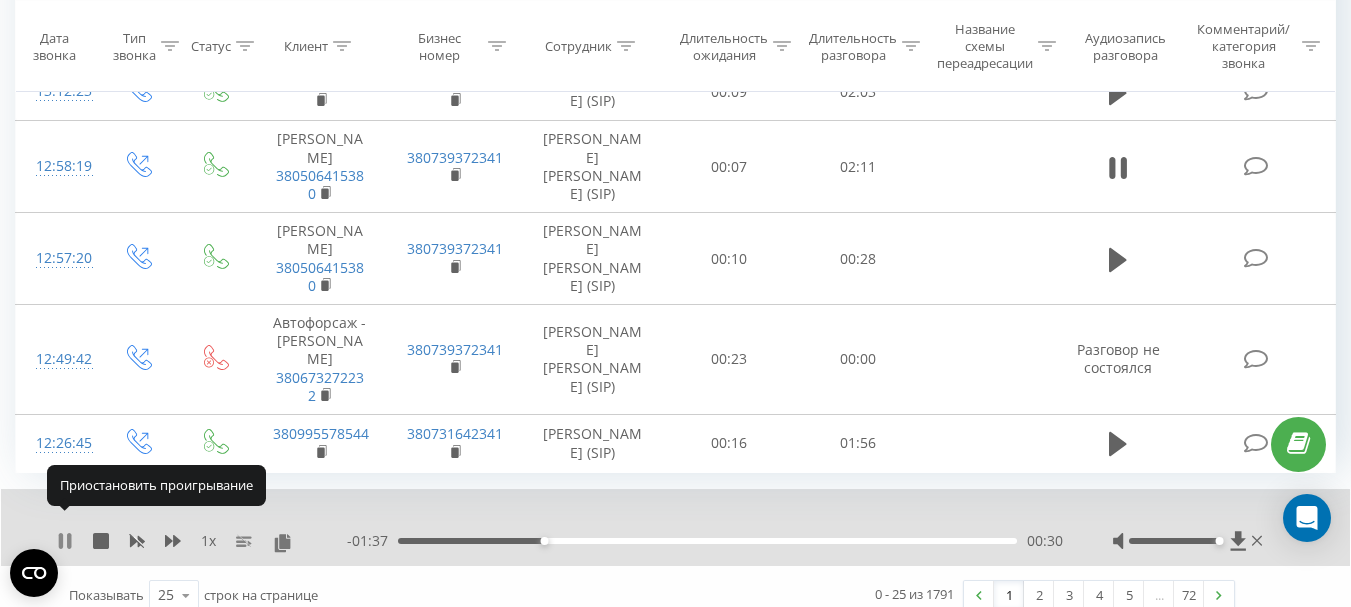 click 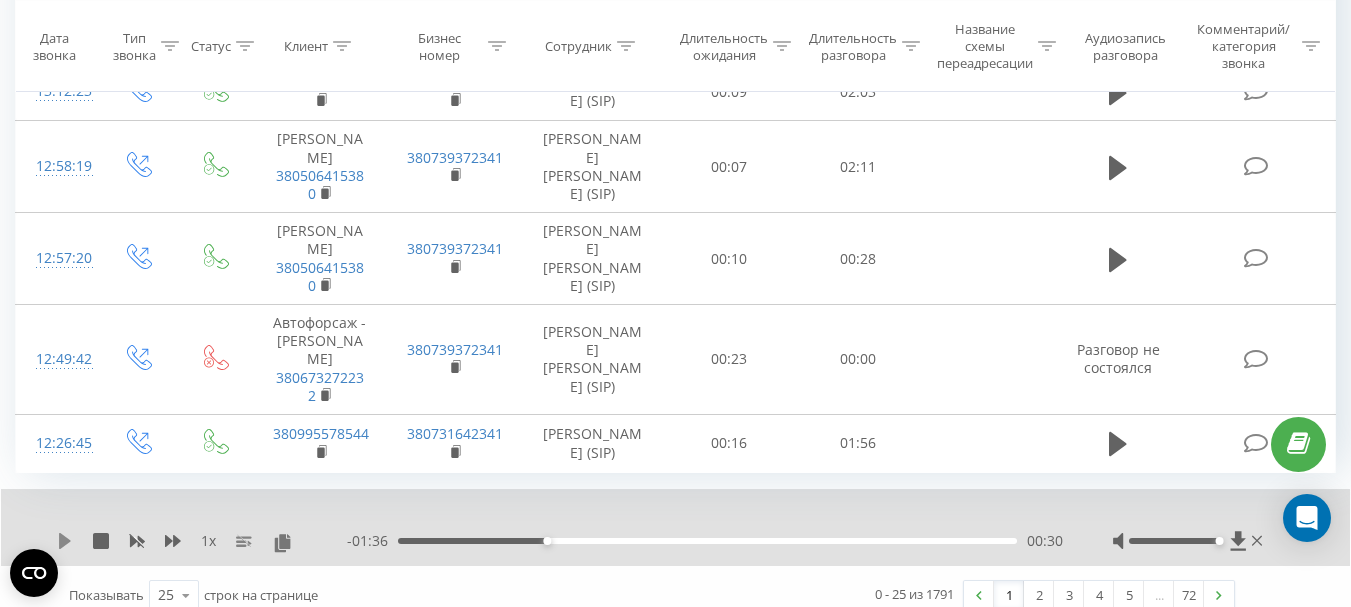 click 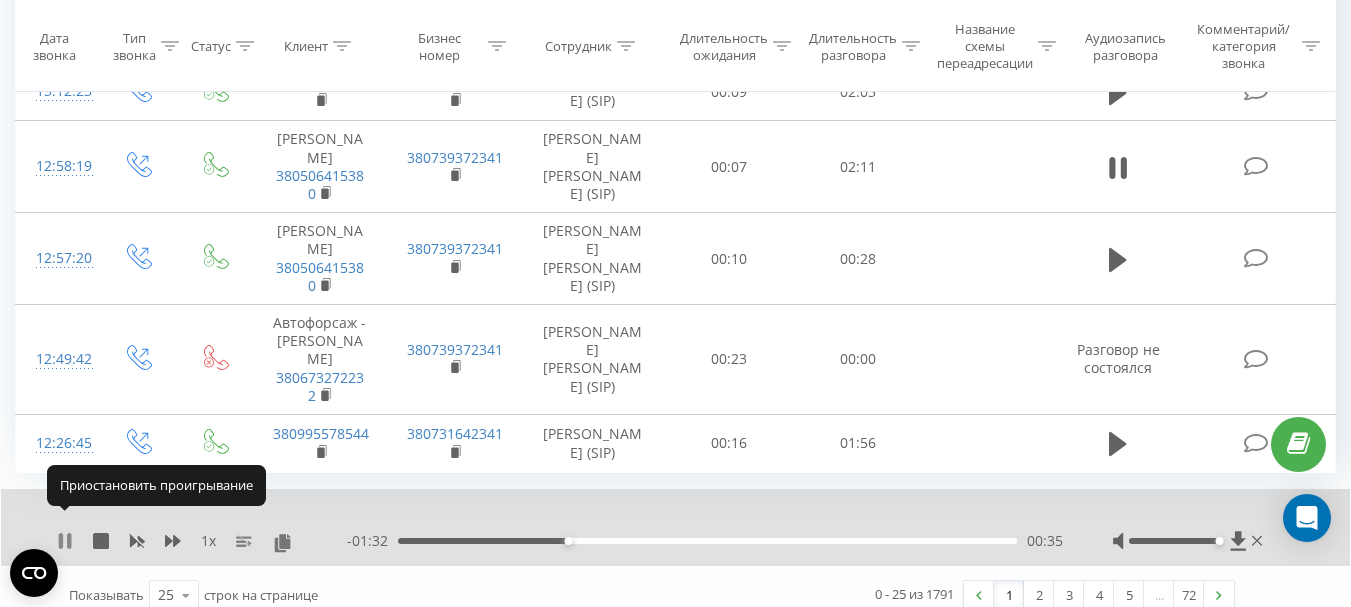 click 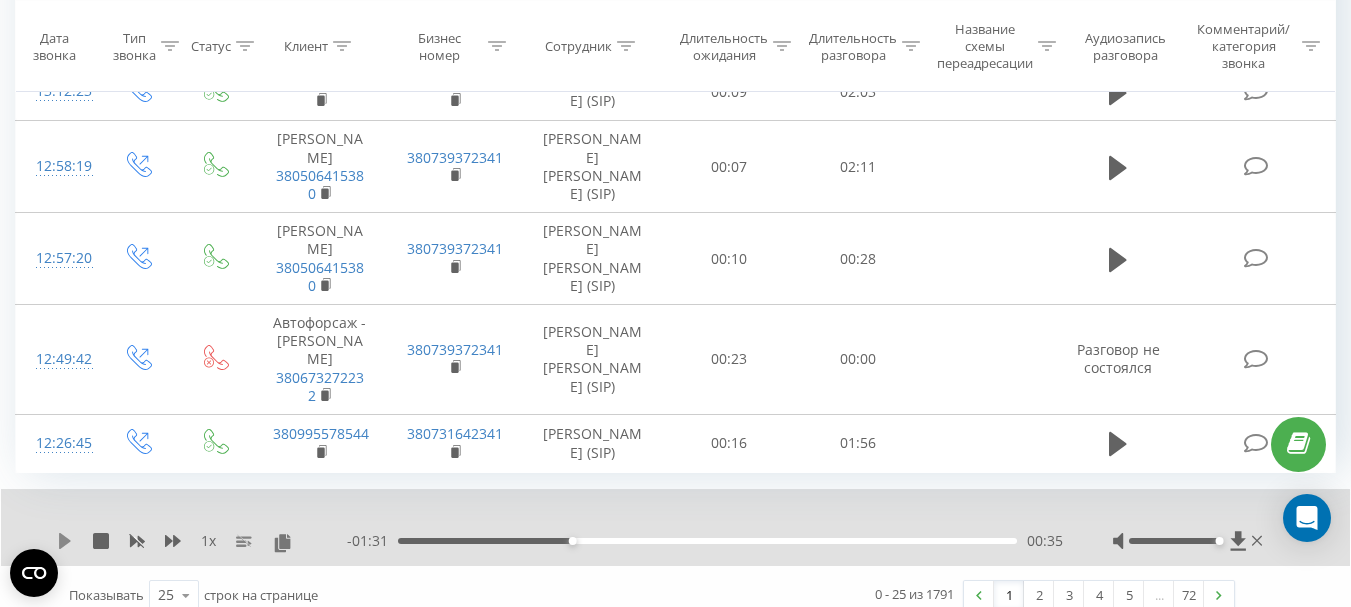 click 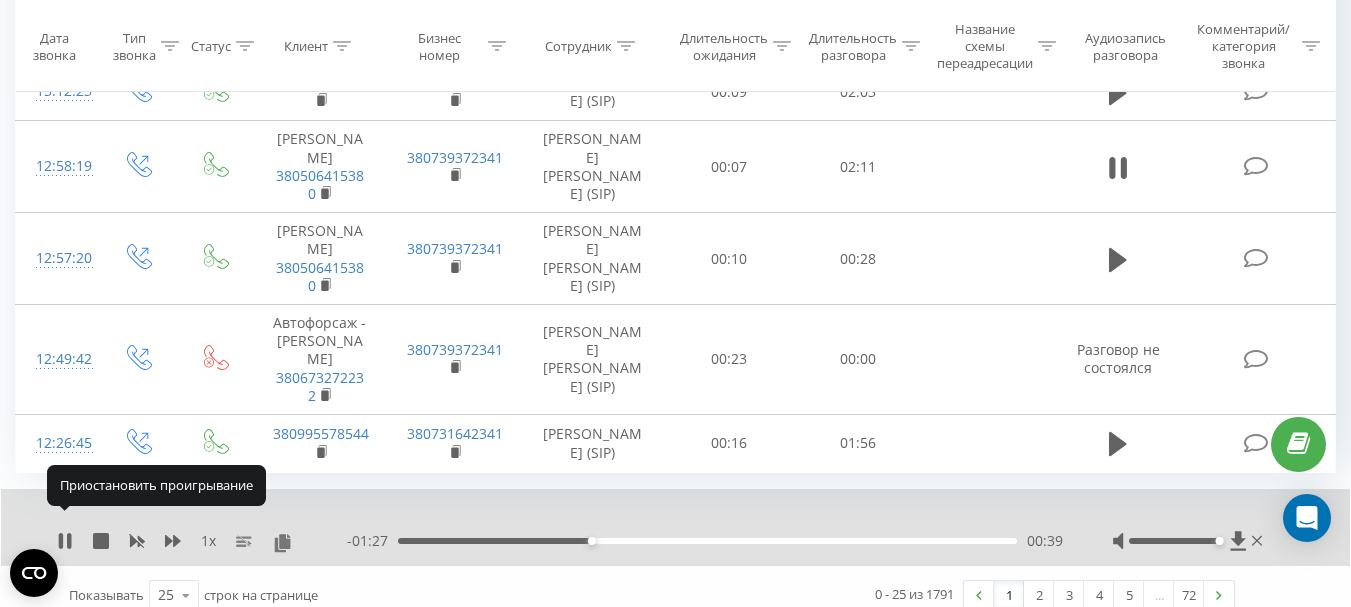 click 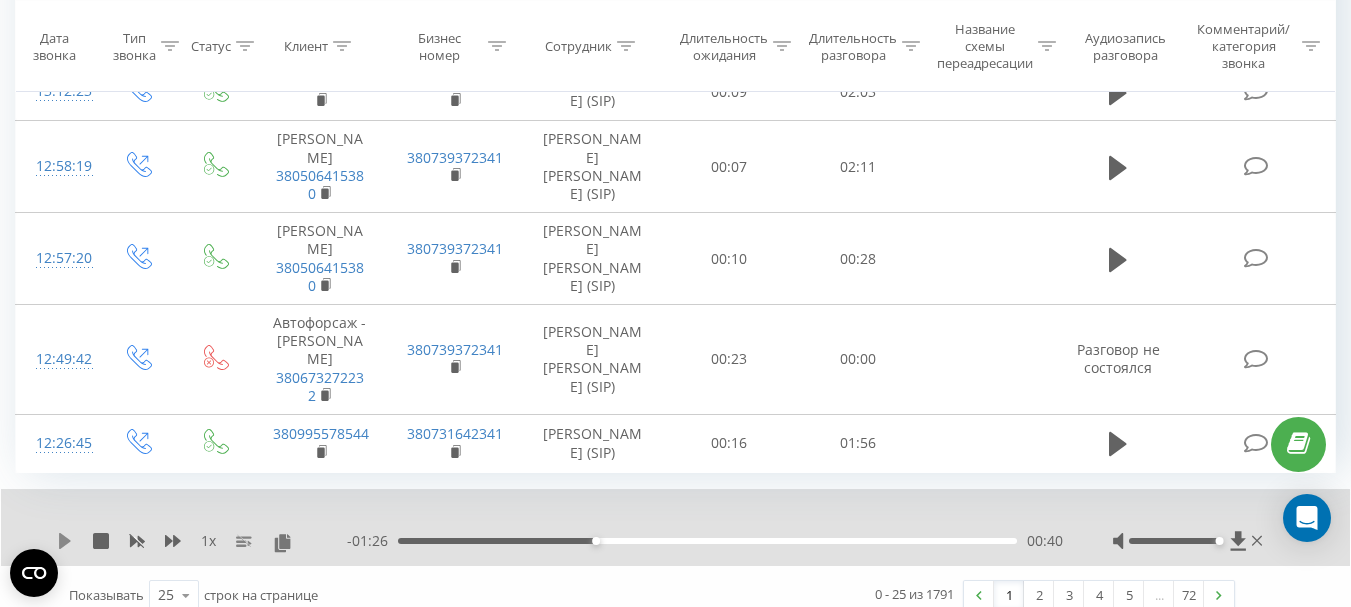 click 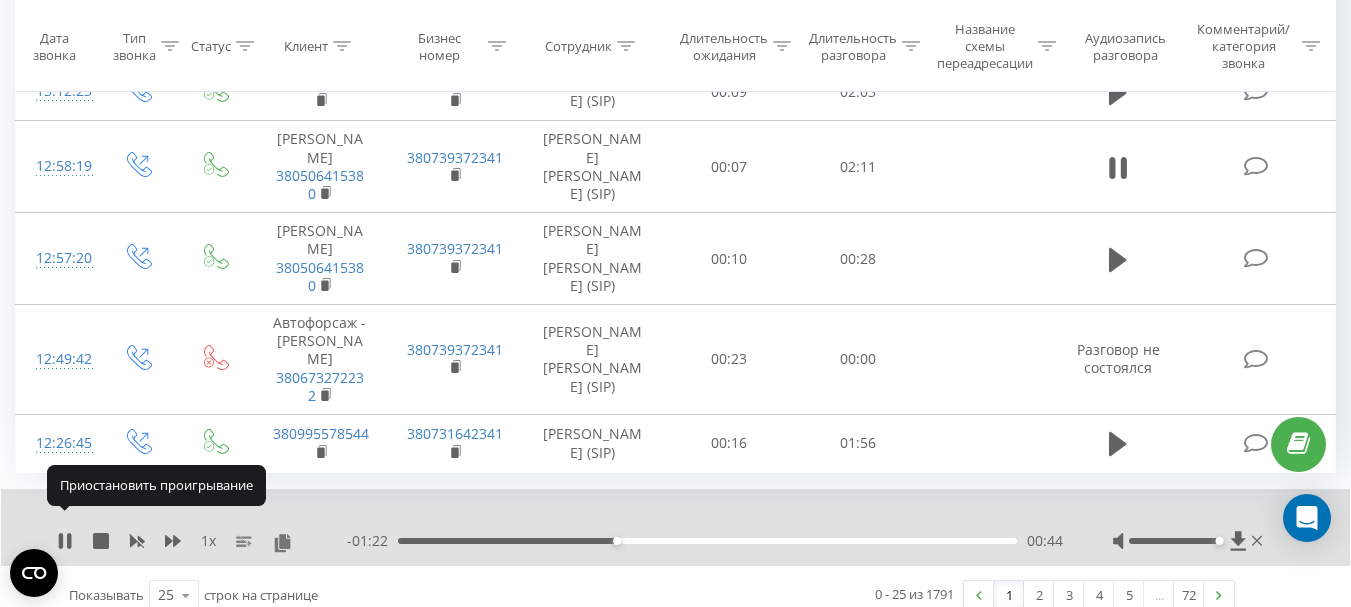 click 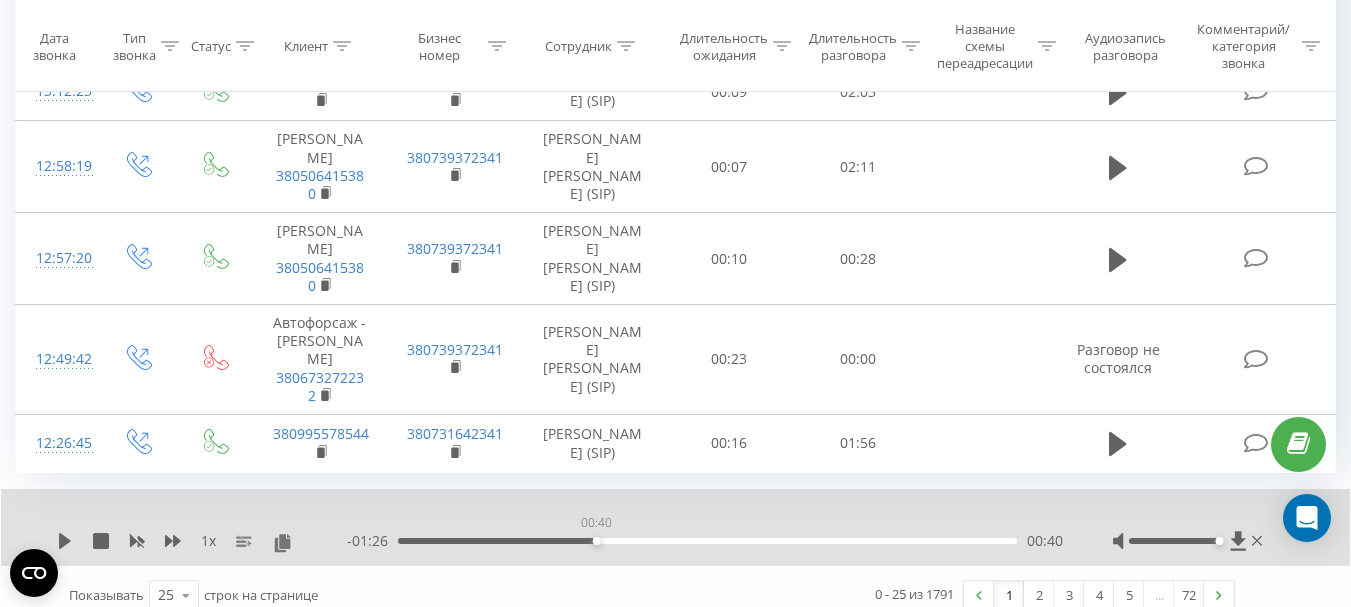 click on "00:40" at bounding box center [707, 541] 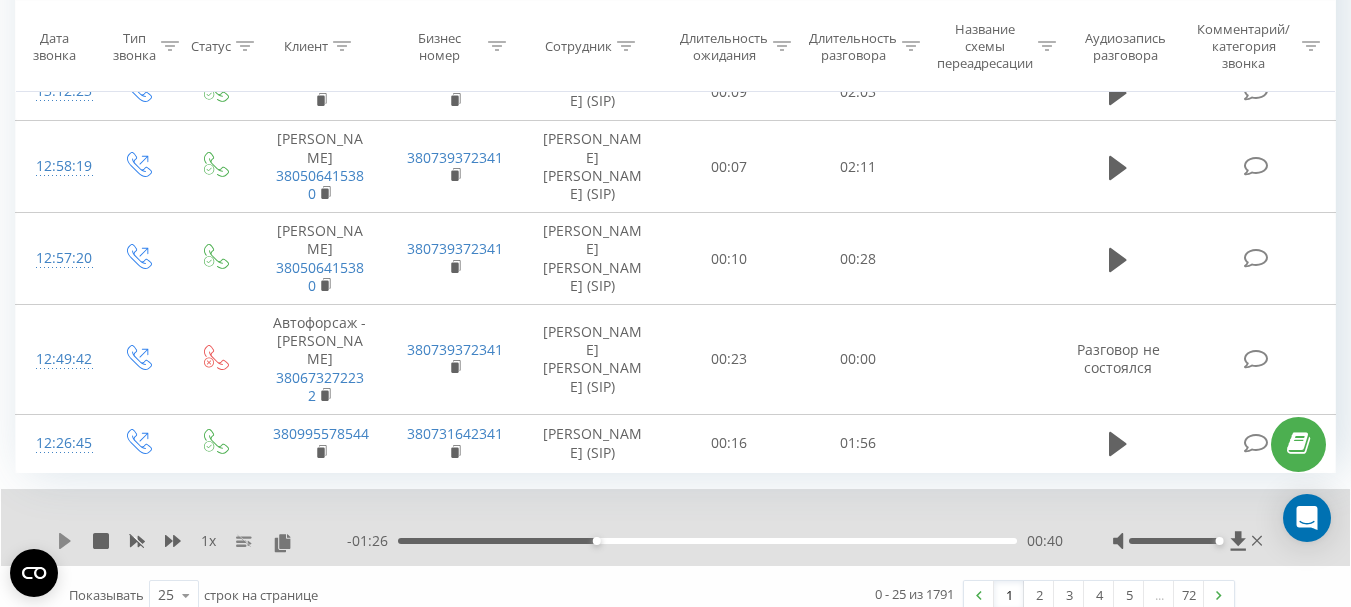 click 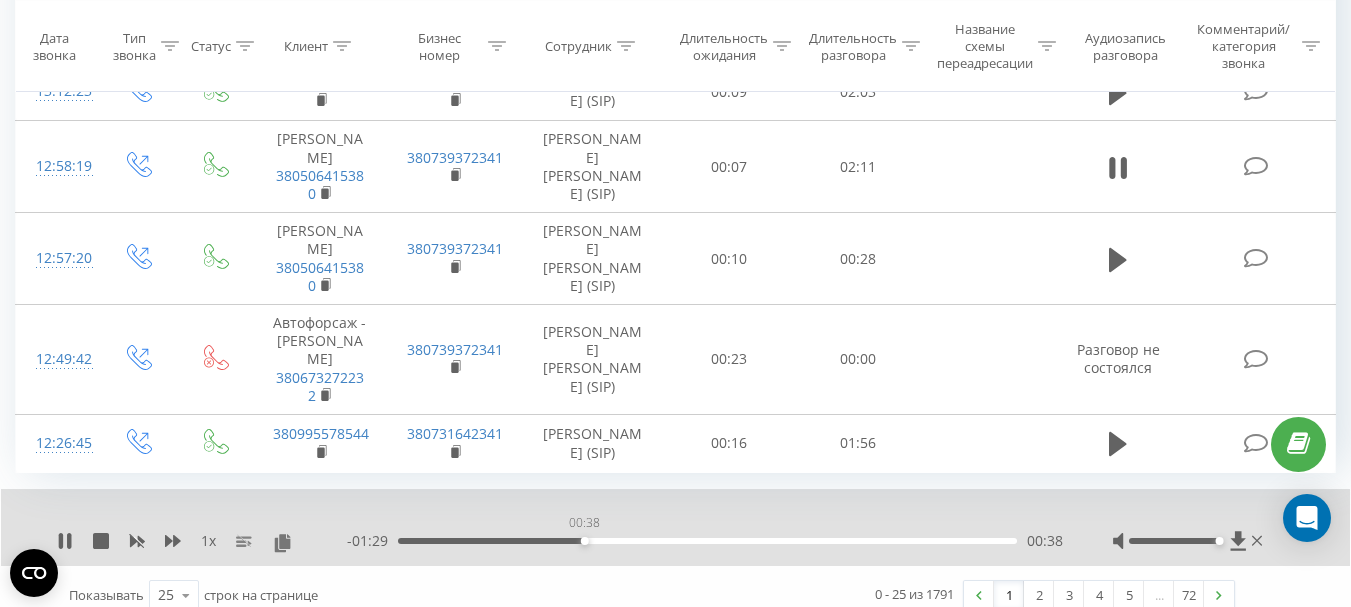 click on "00:38" at bounding box center [707, 541] 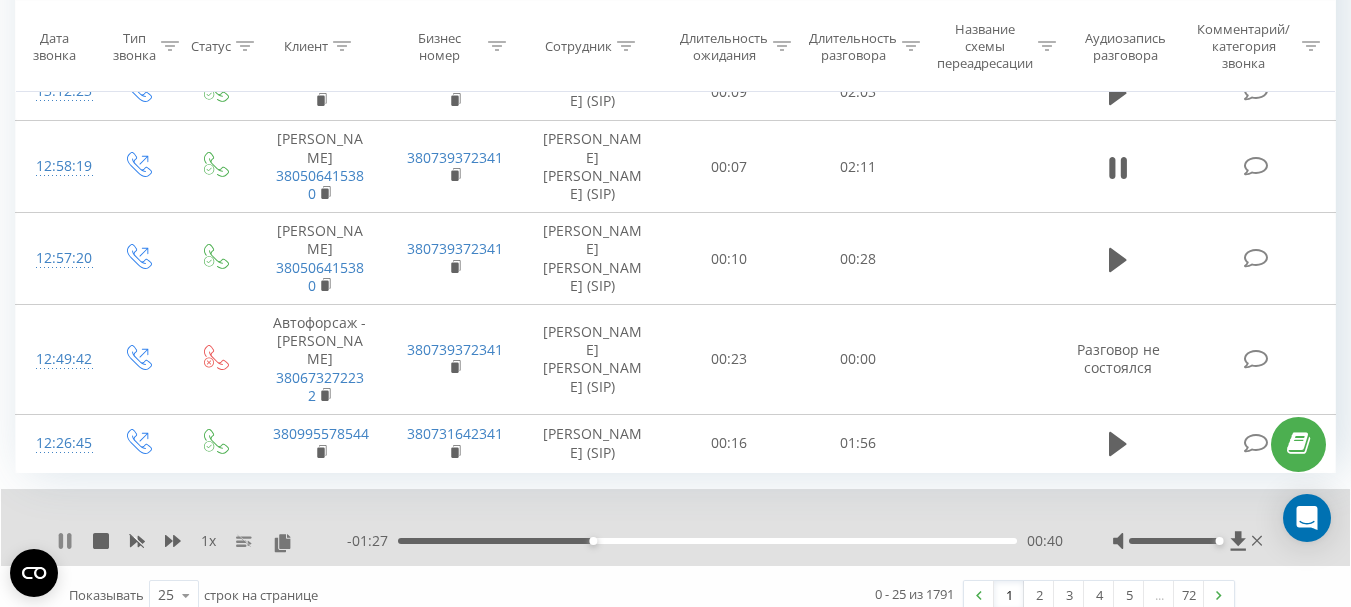 click 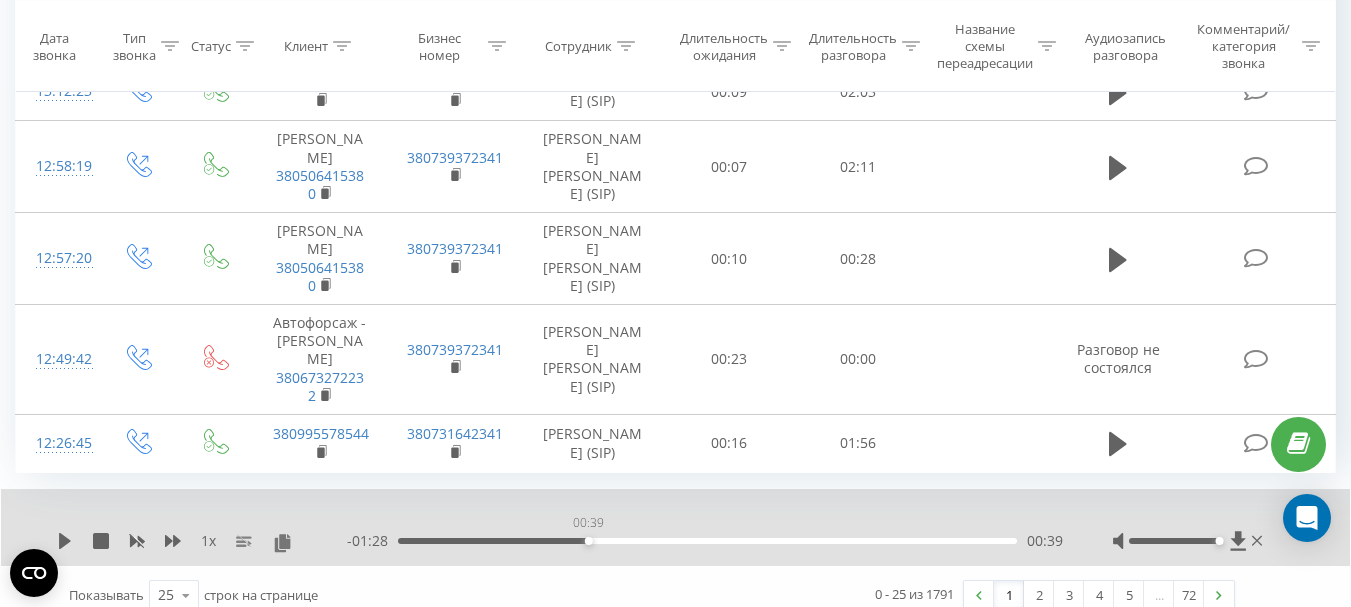 click on "00:39" at bounding box center (707, 541) 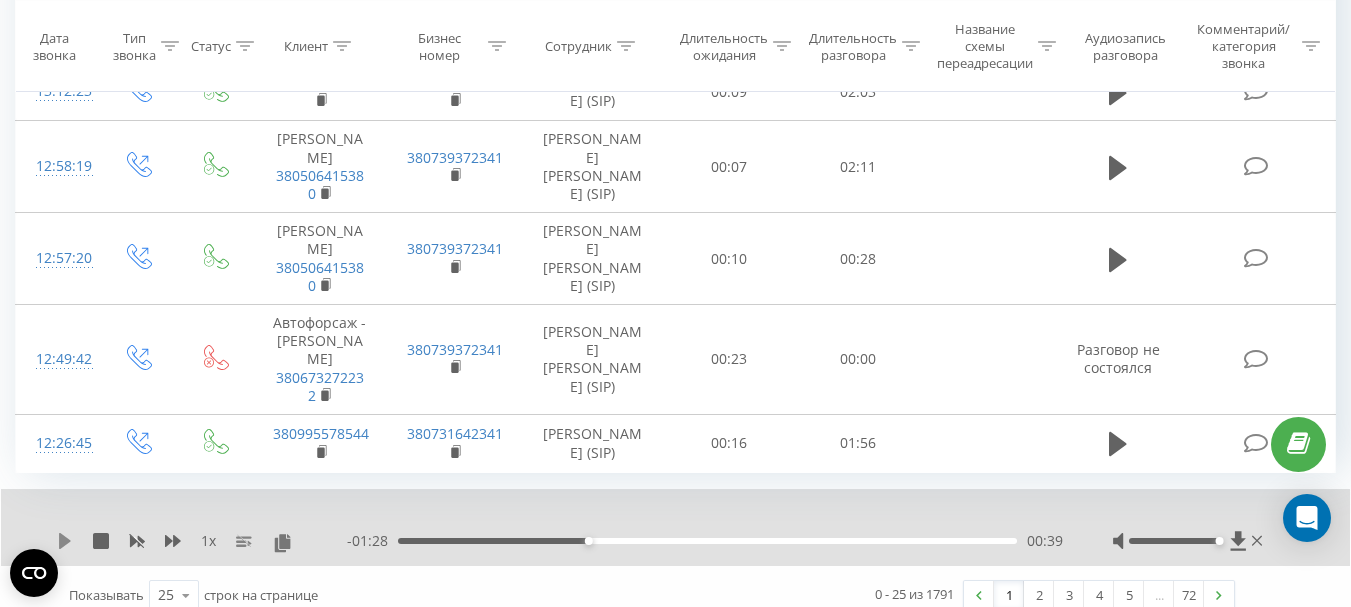 click 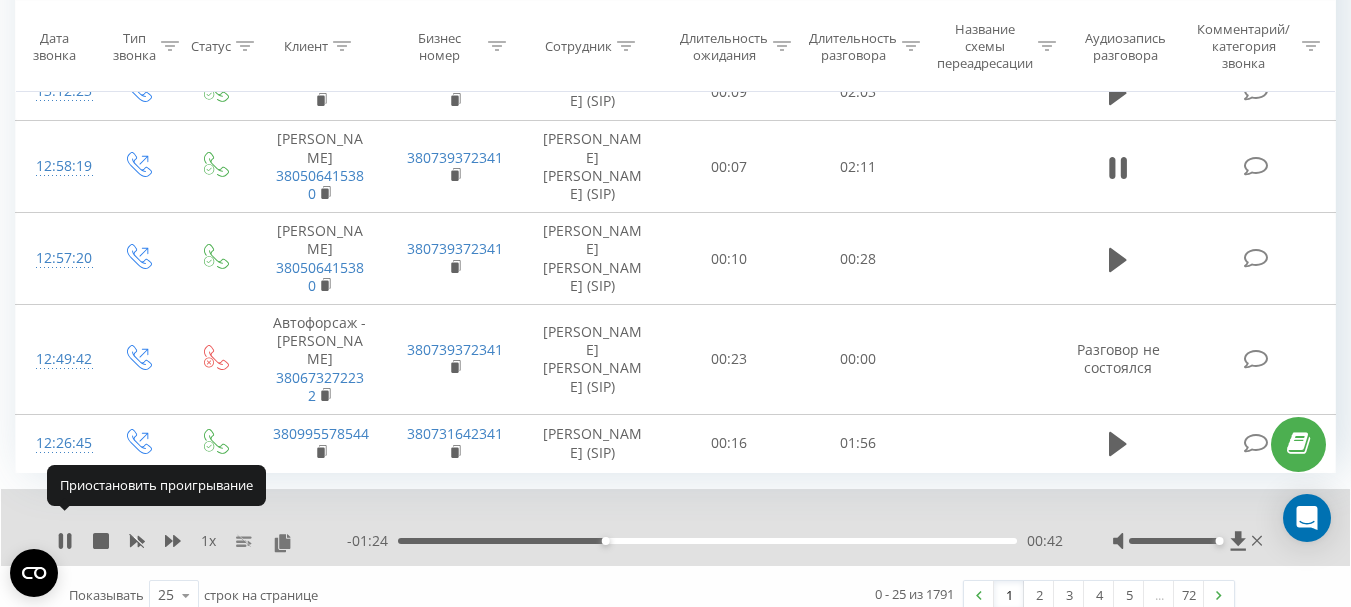 click 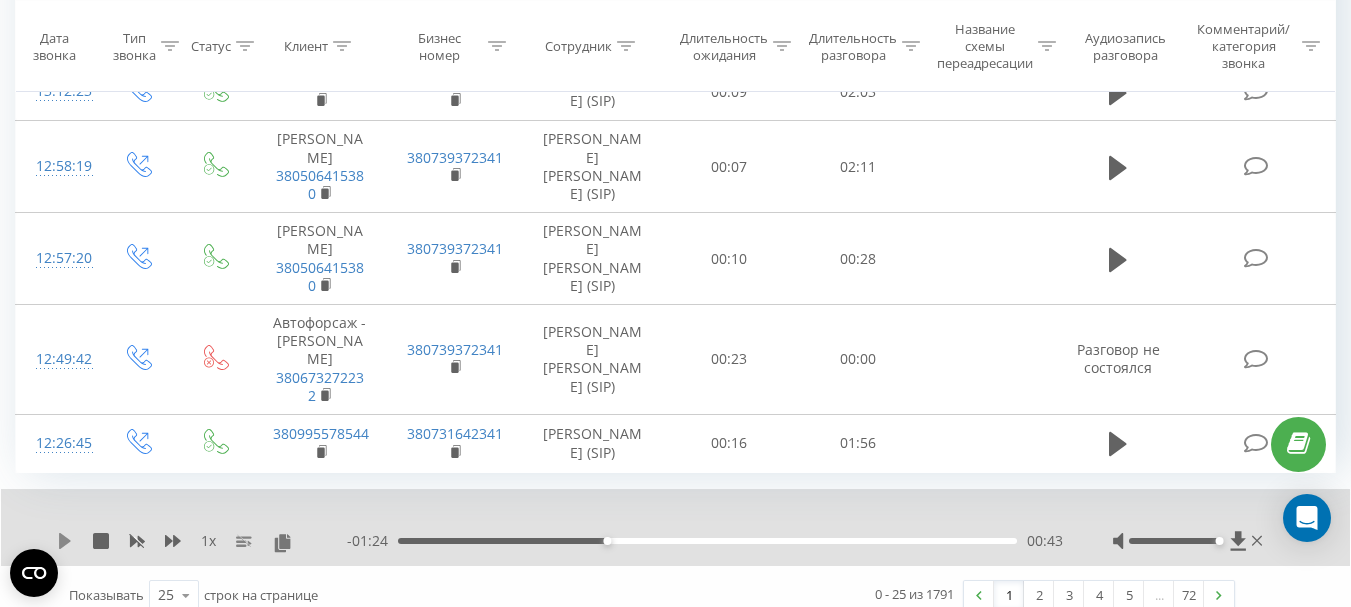 click 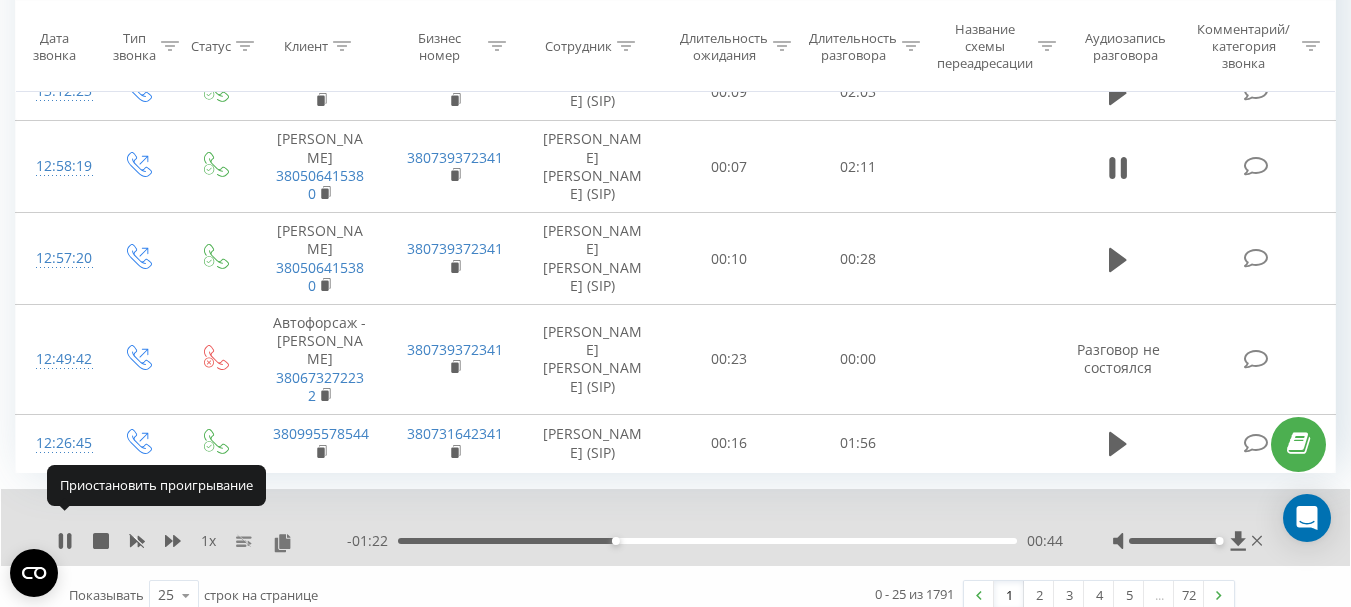 click 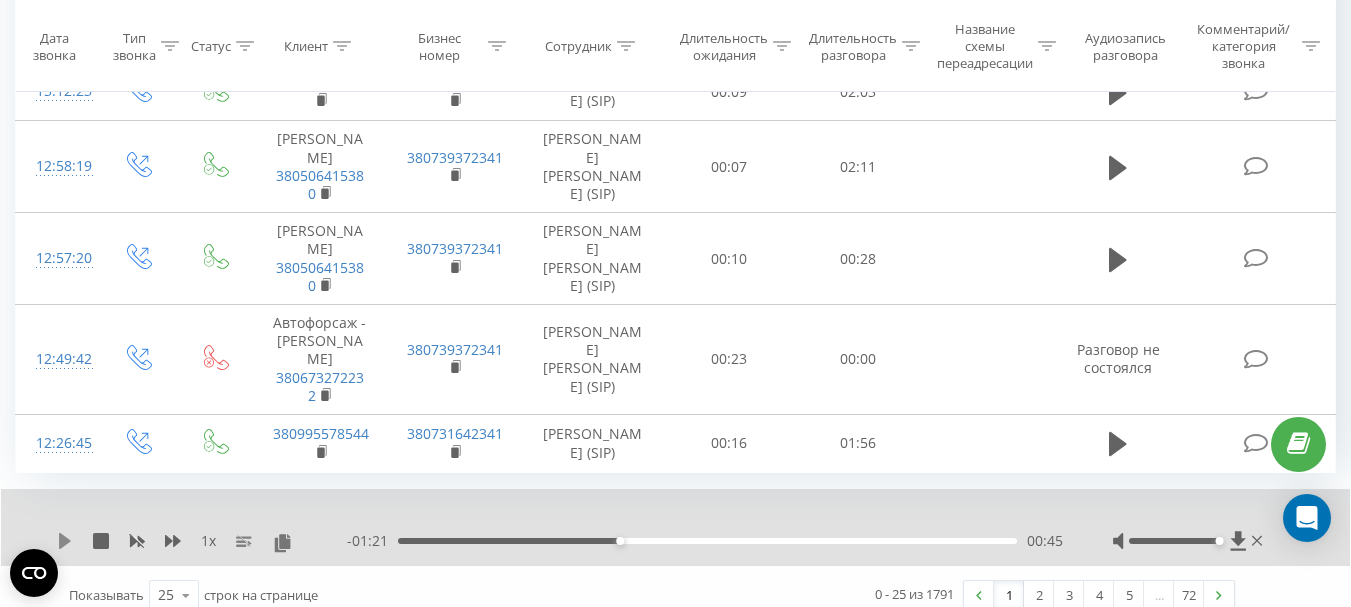 click 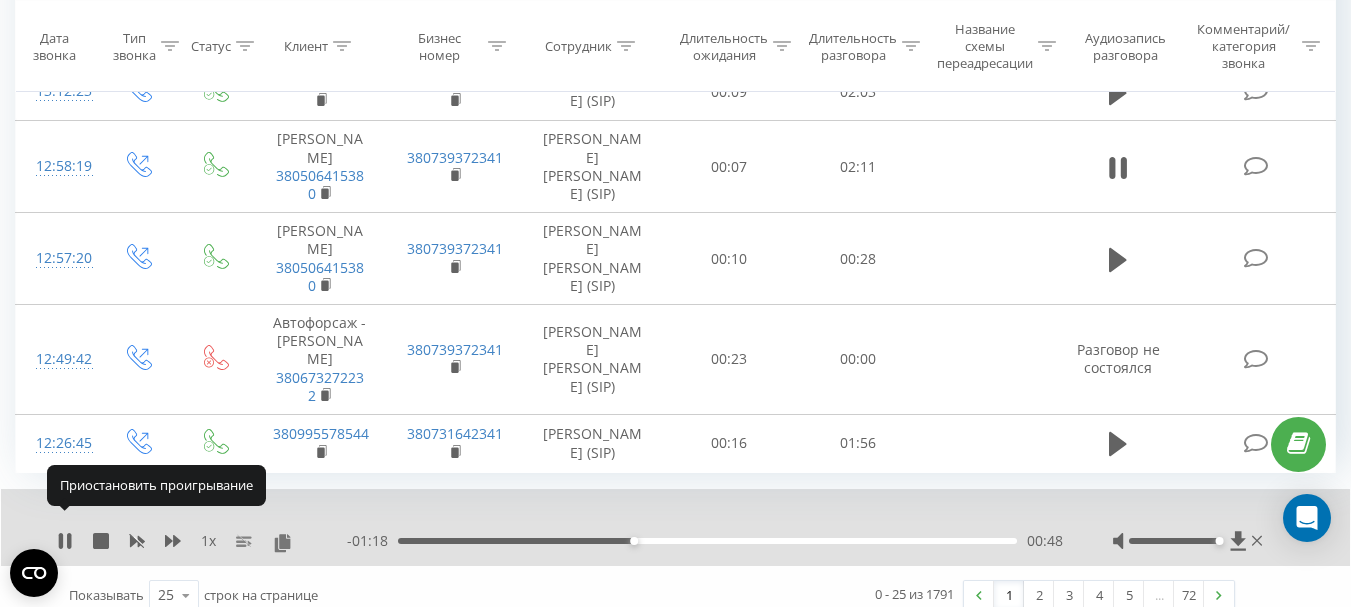 click 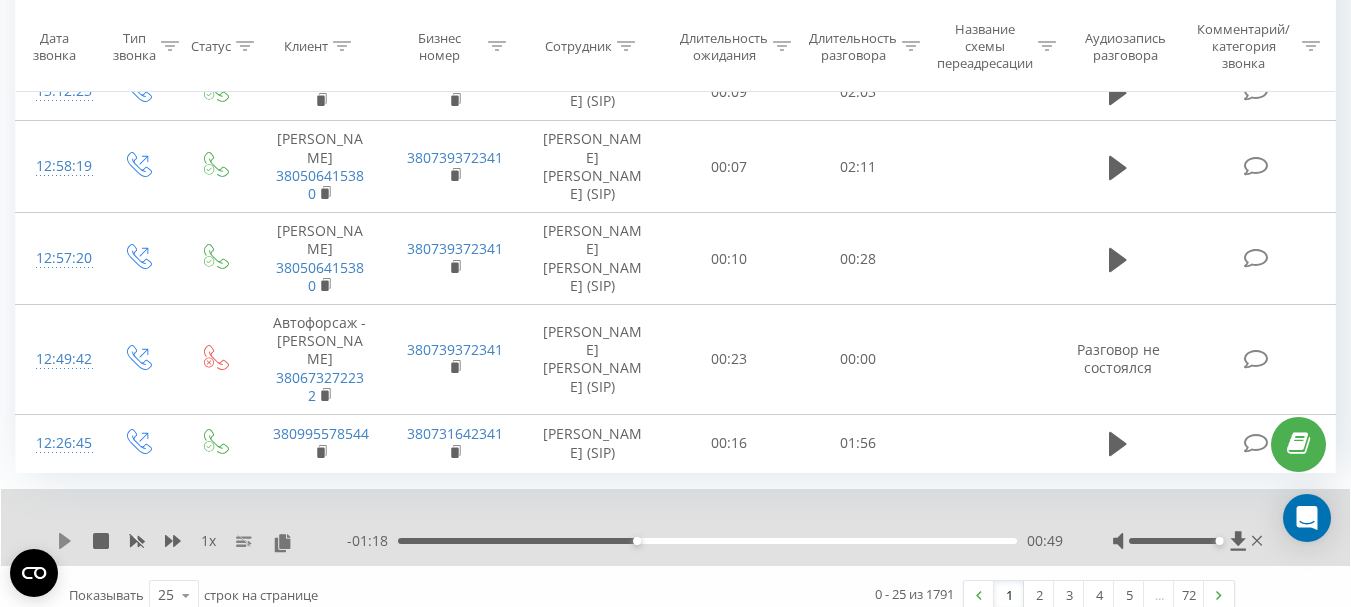 click 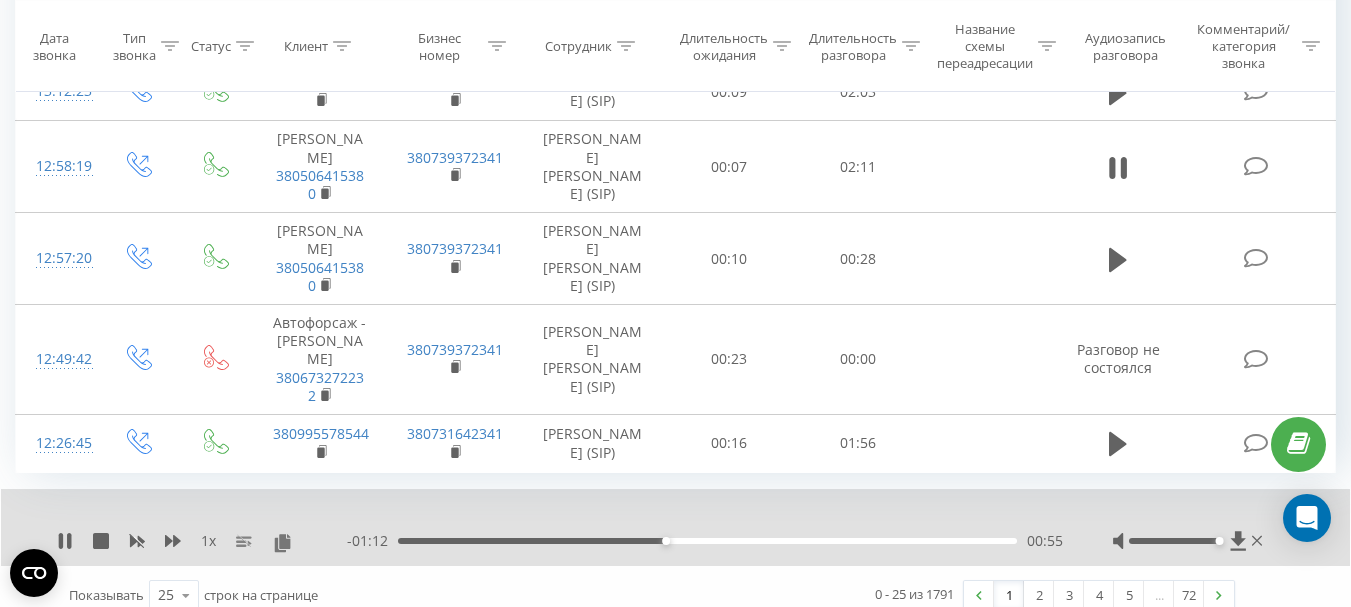 click 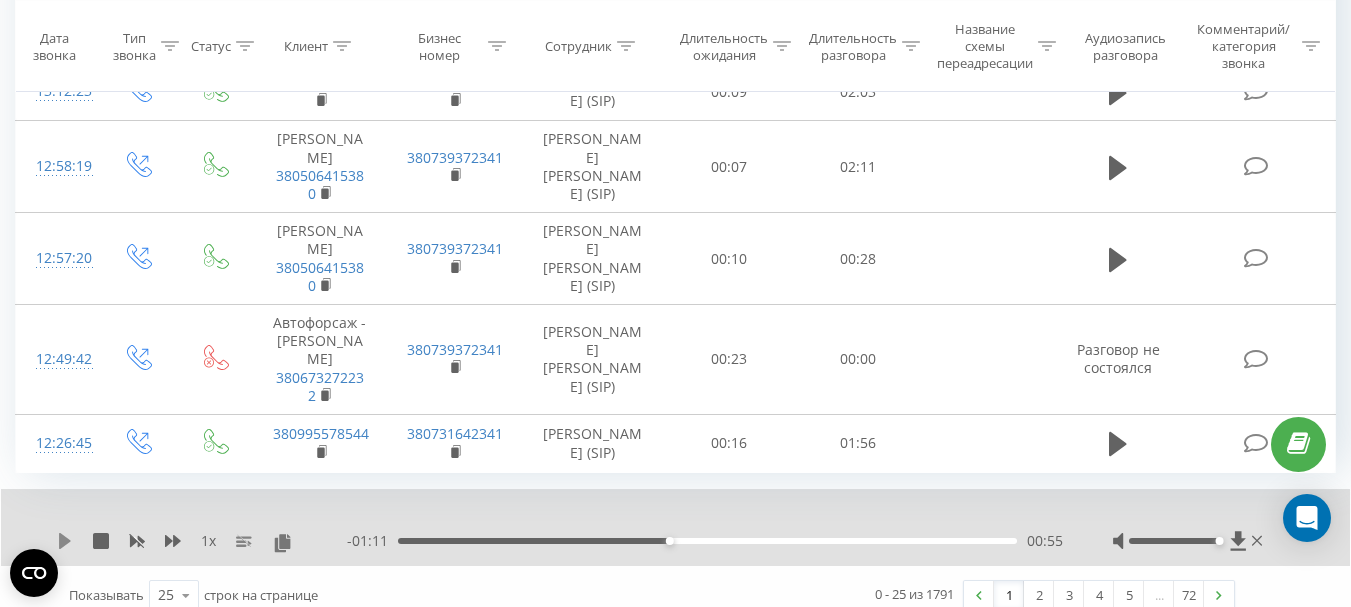 click 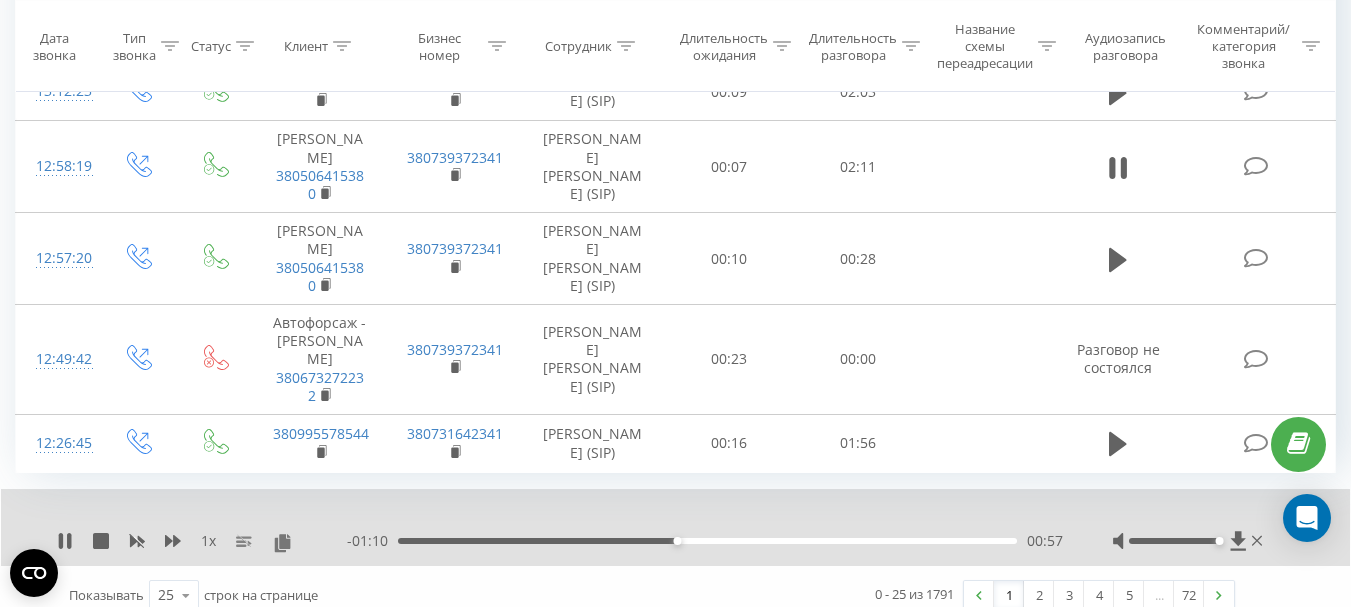 click on "00:57" at bounding box center (707, 541) 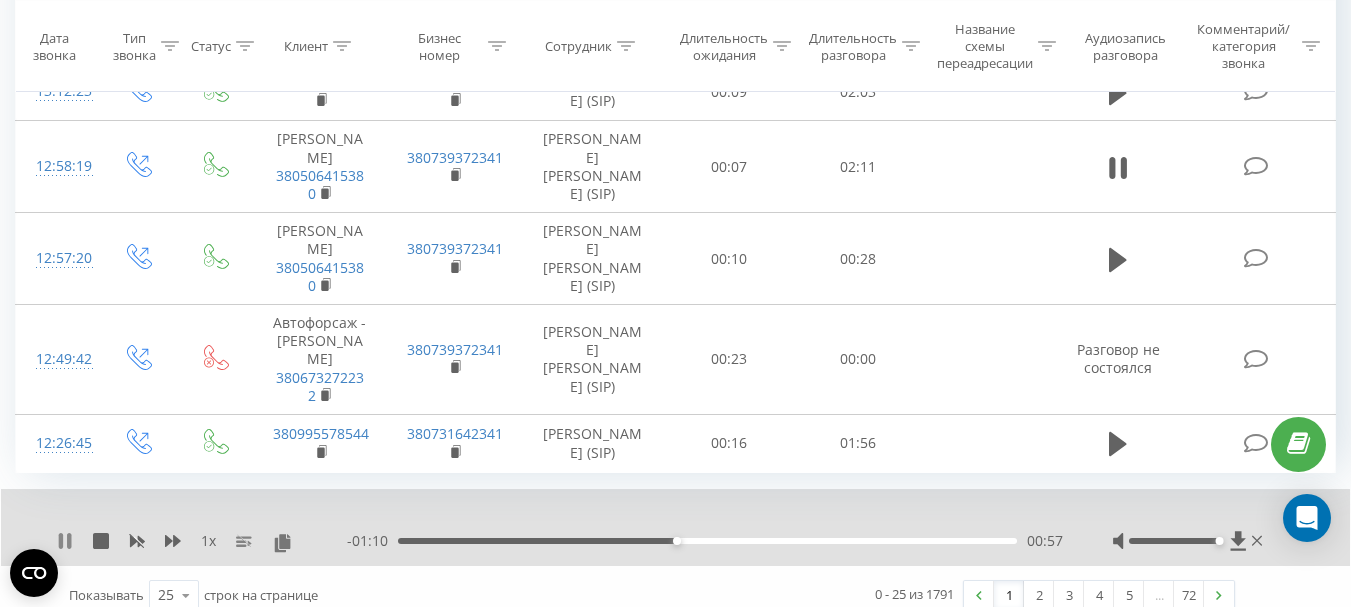 click 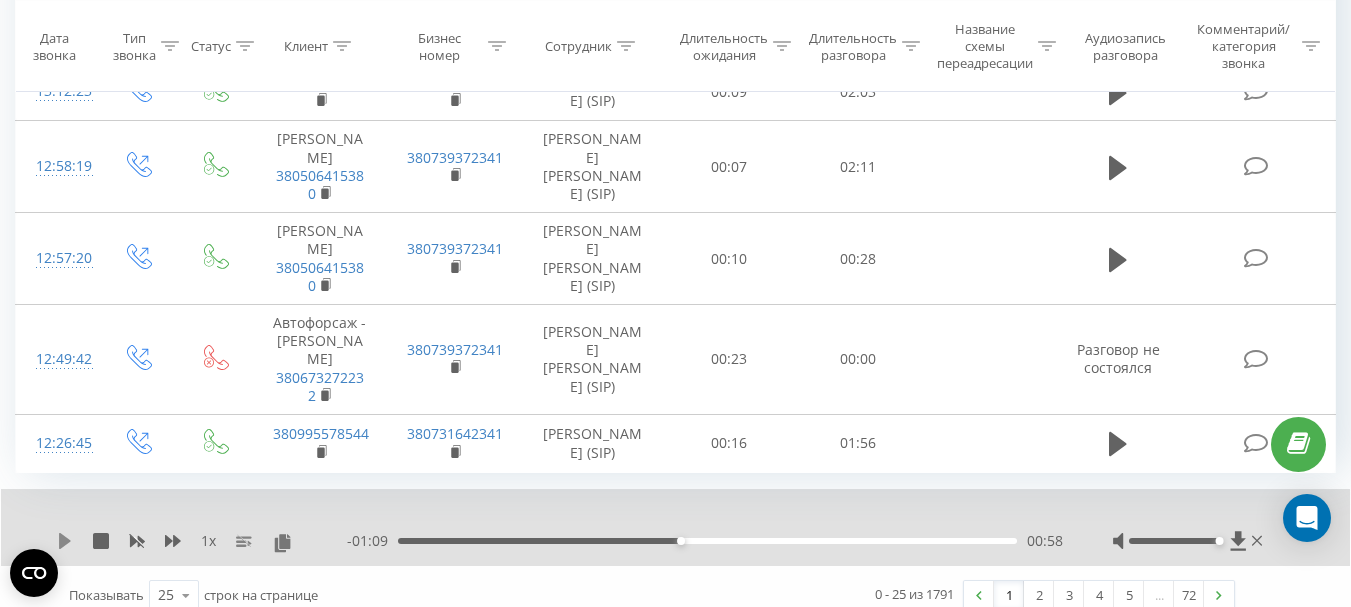 click 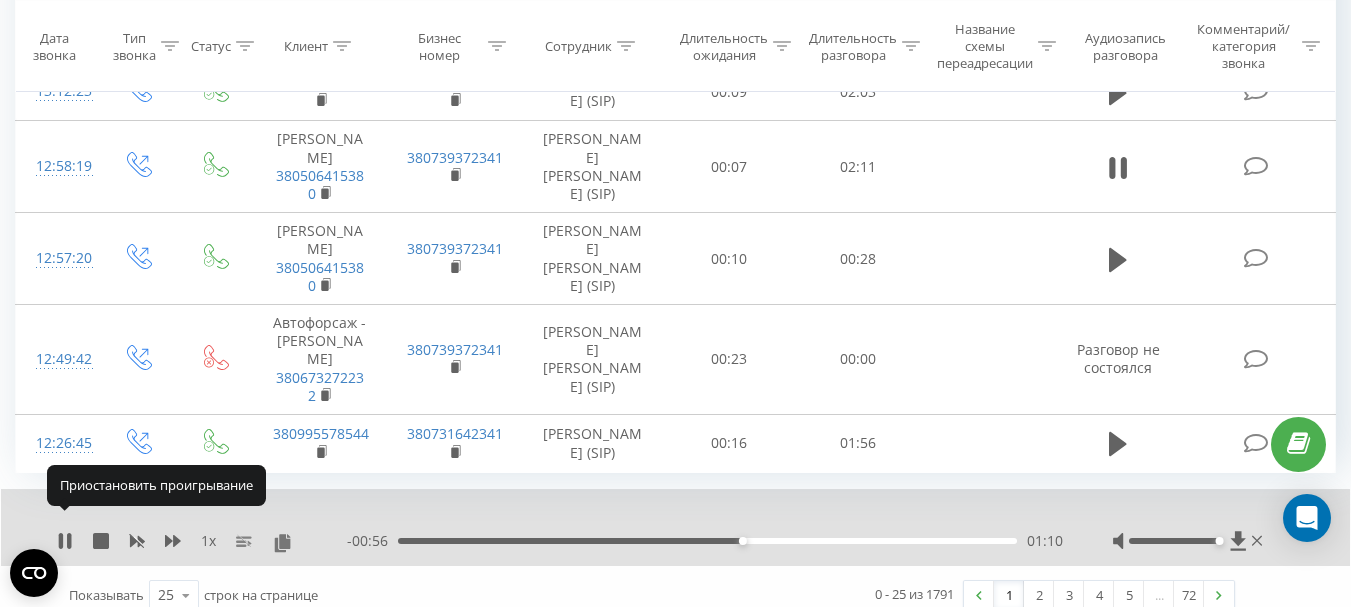 click 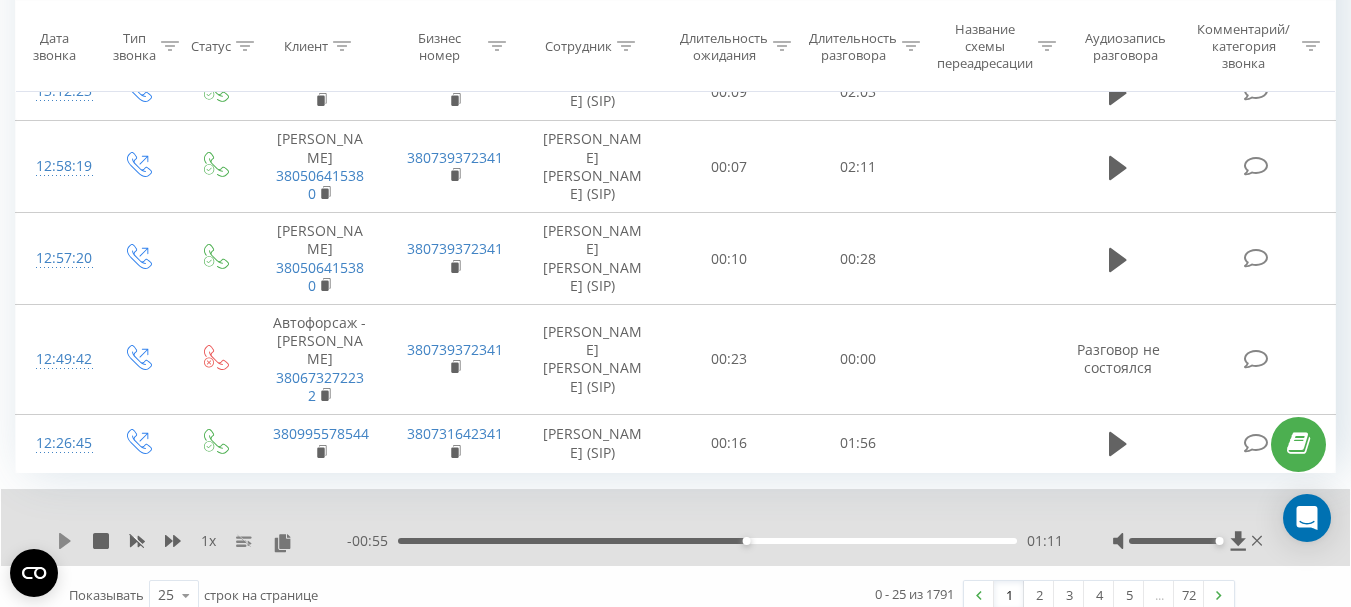 click 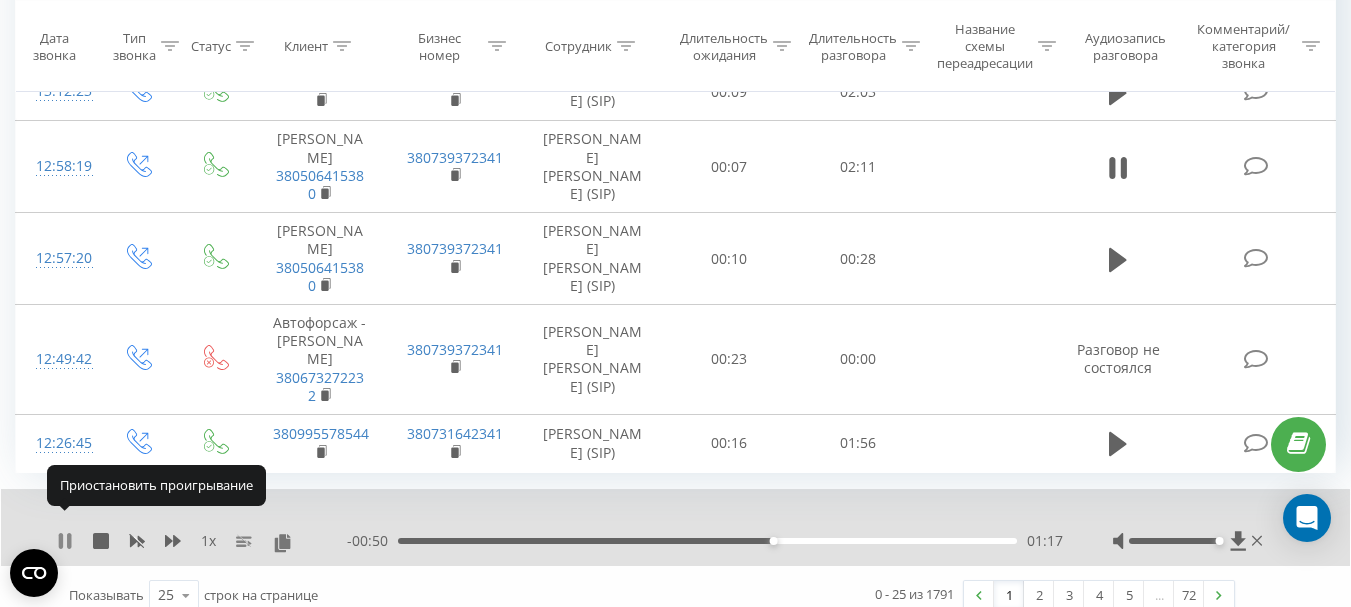 click 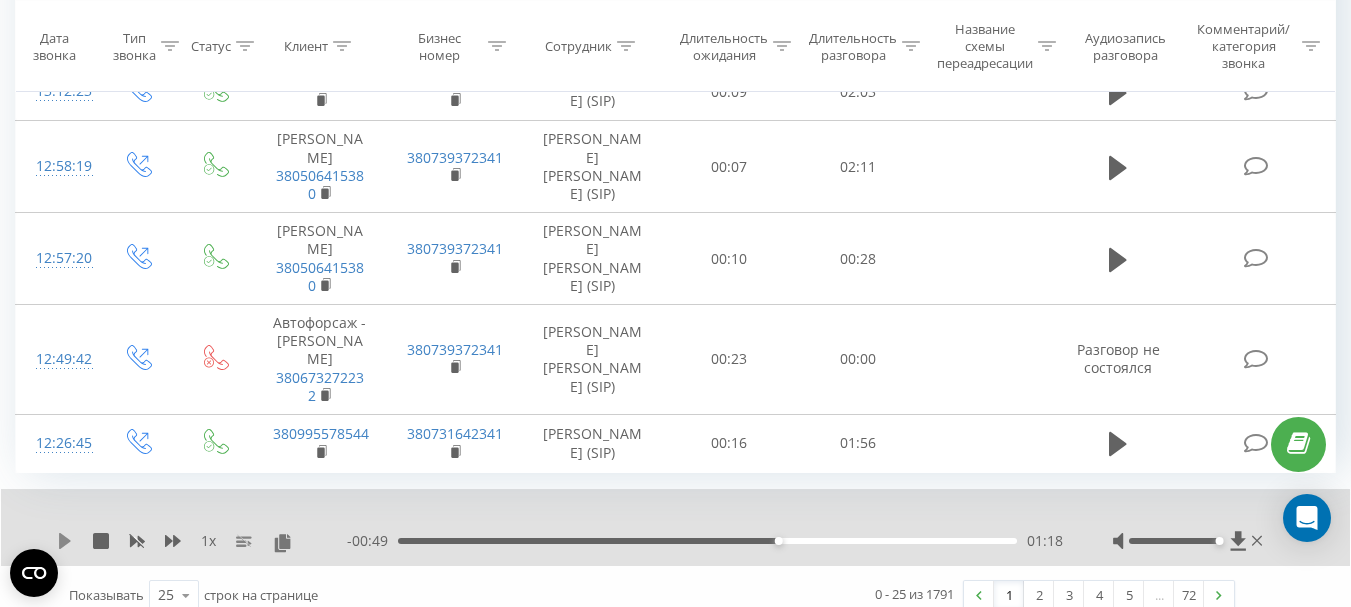 click 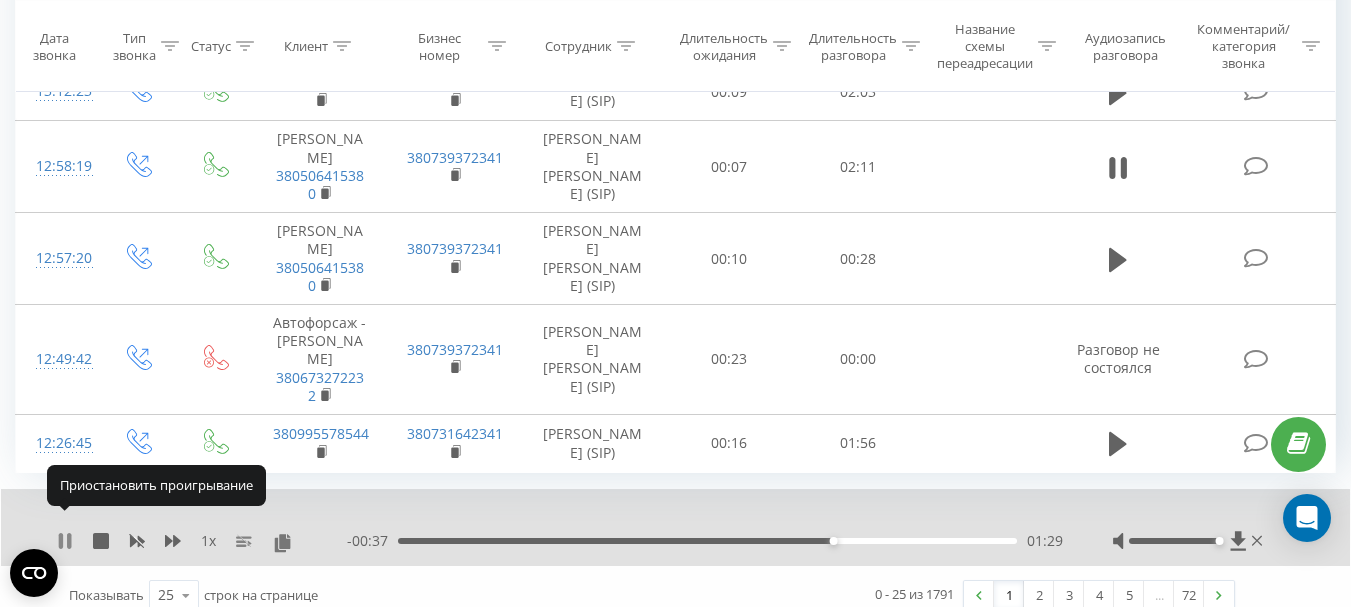 click 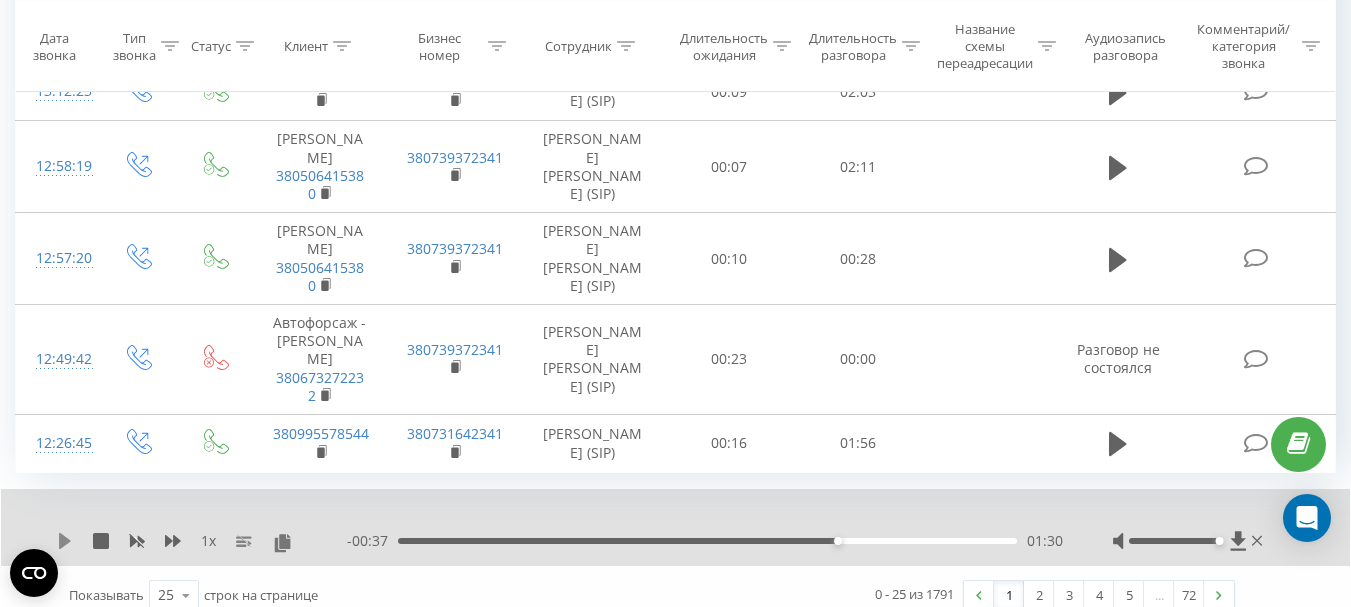 click 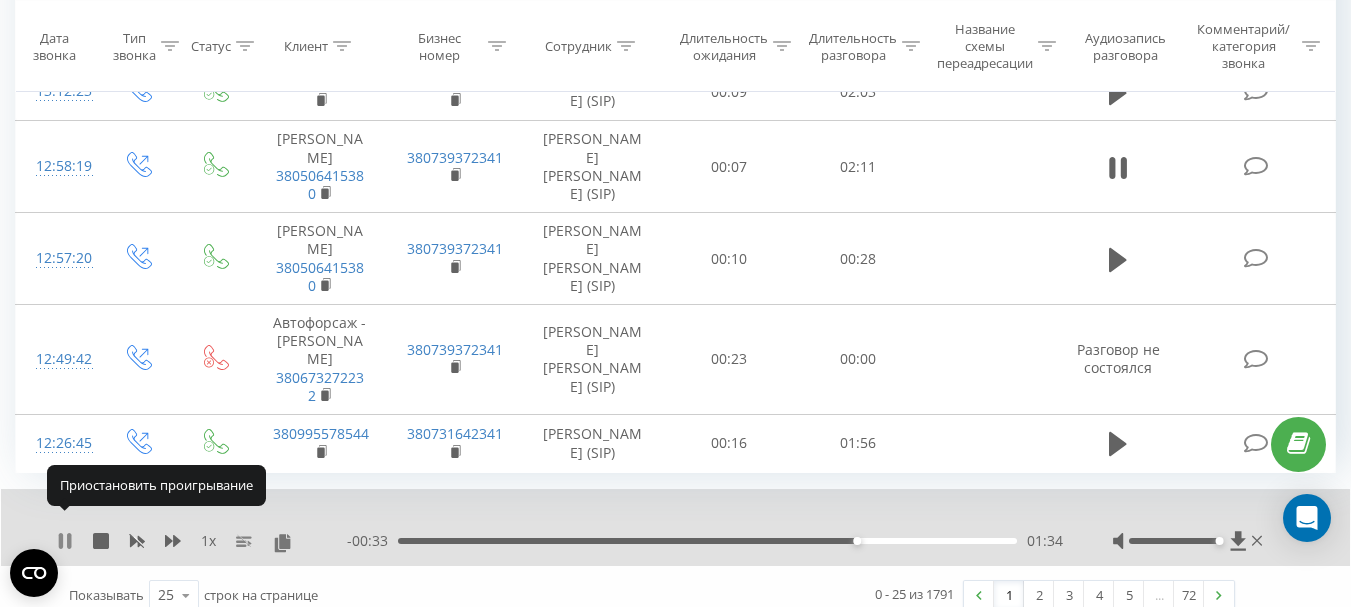 click 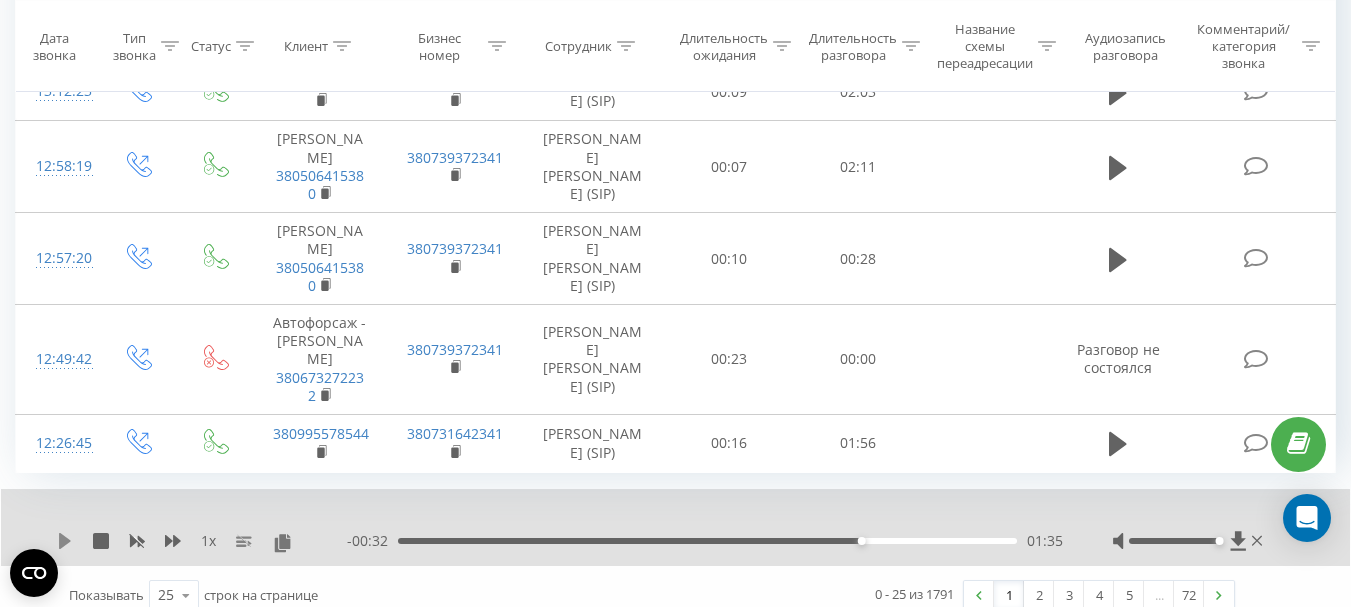 click 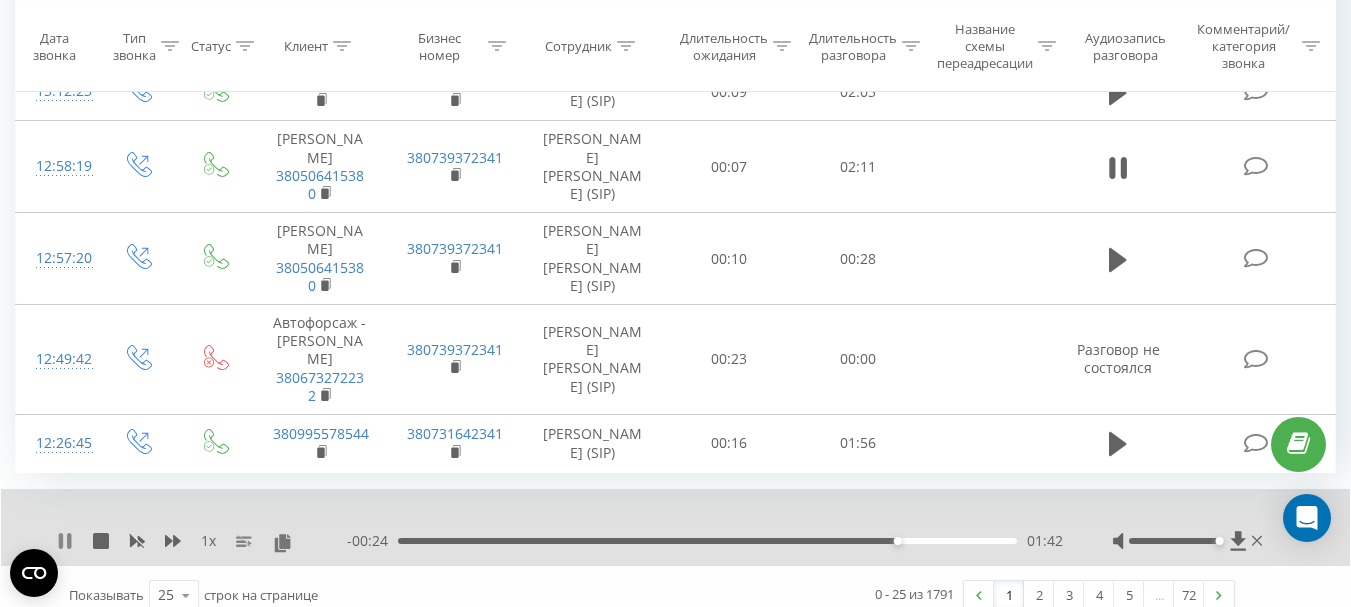 click 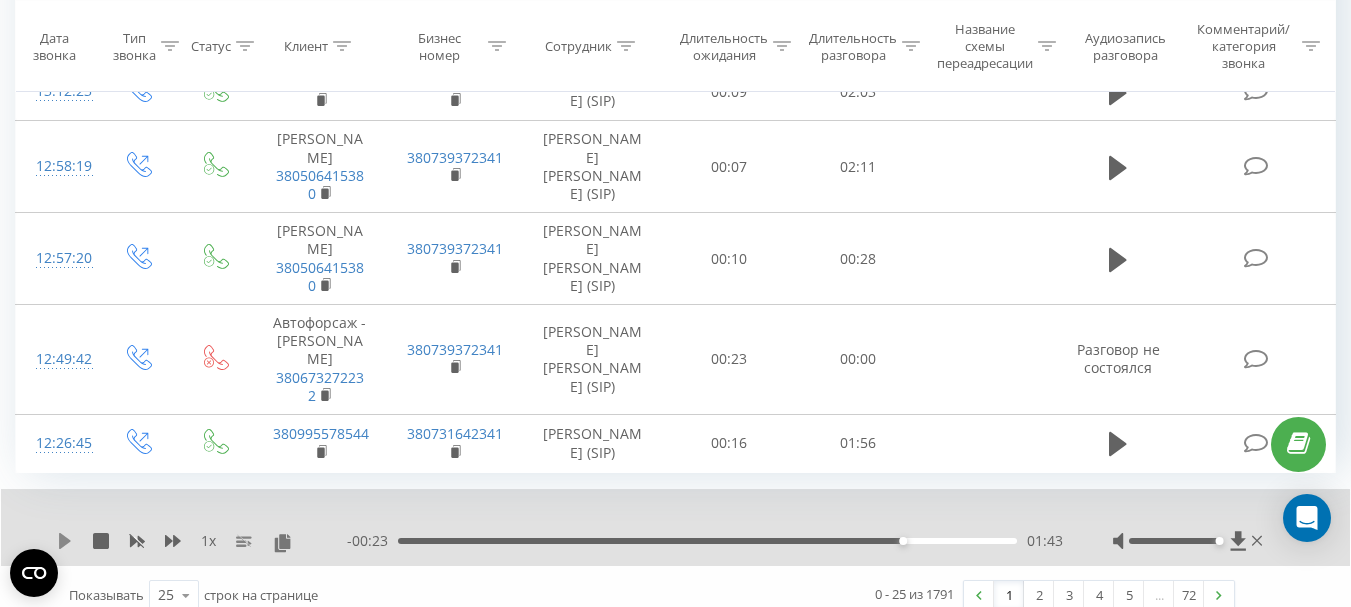 click 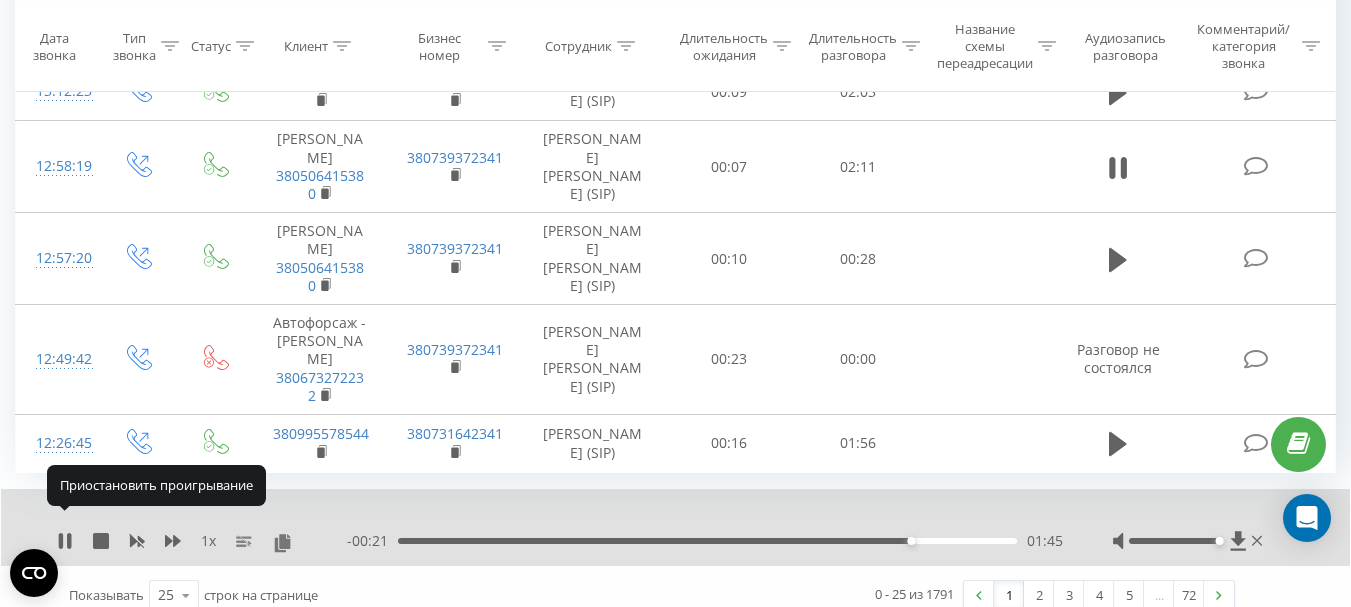 click 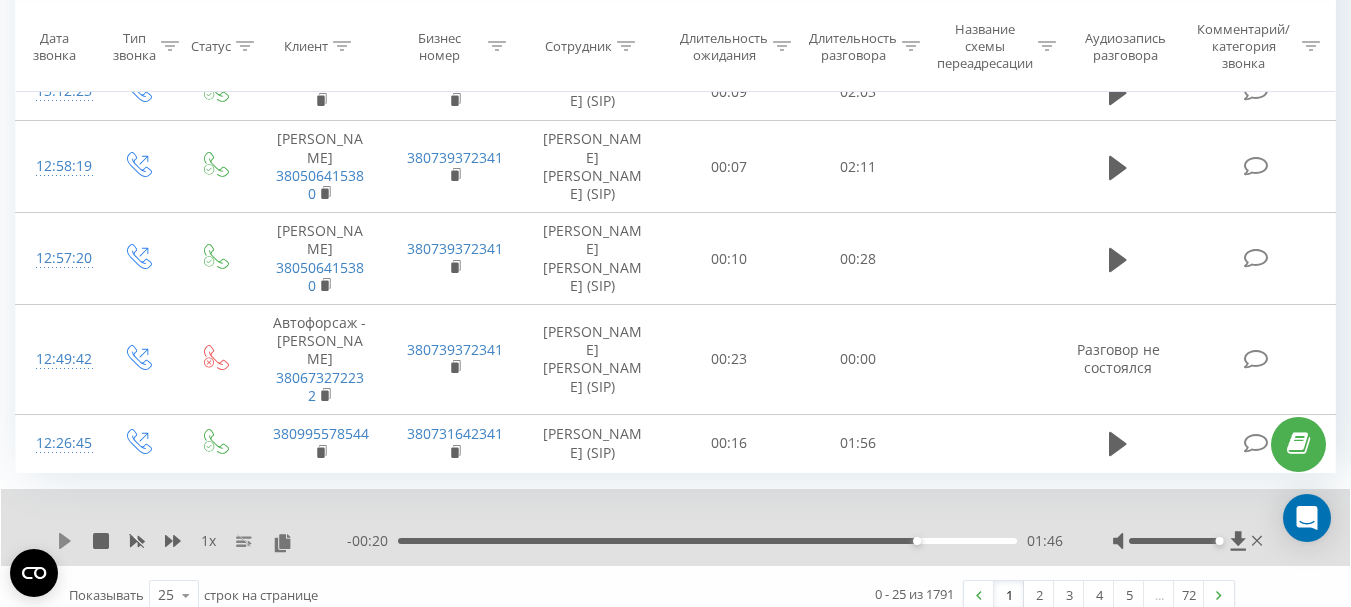 click 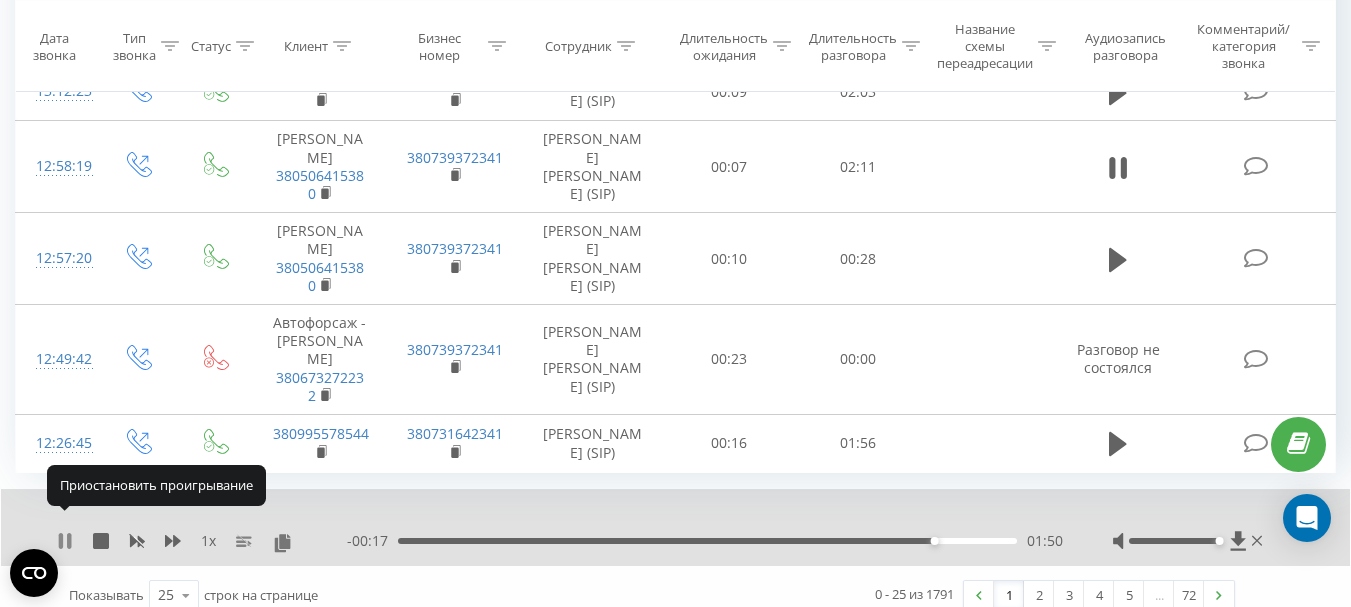 click 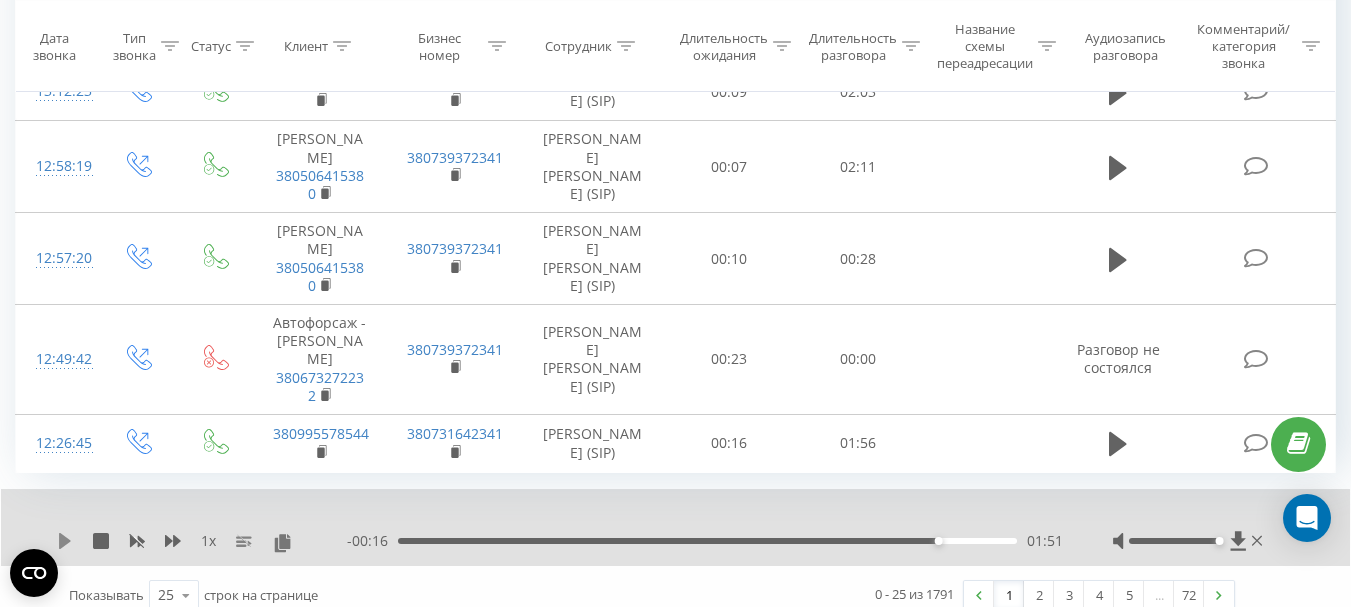 click 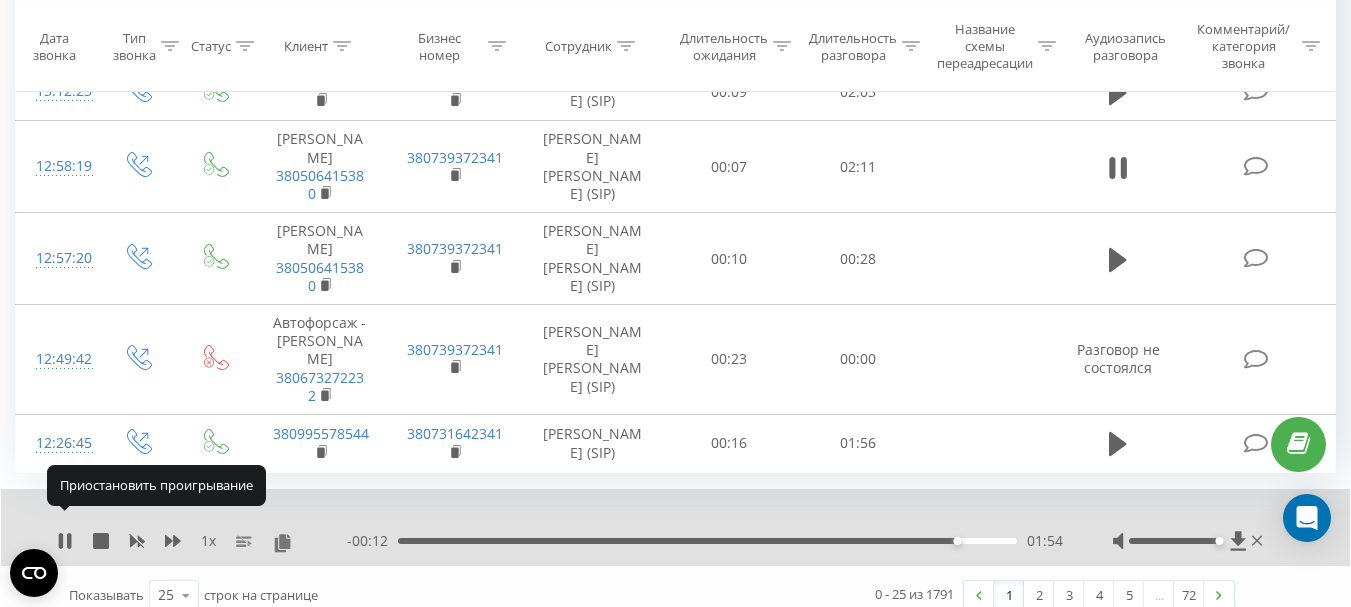 click 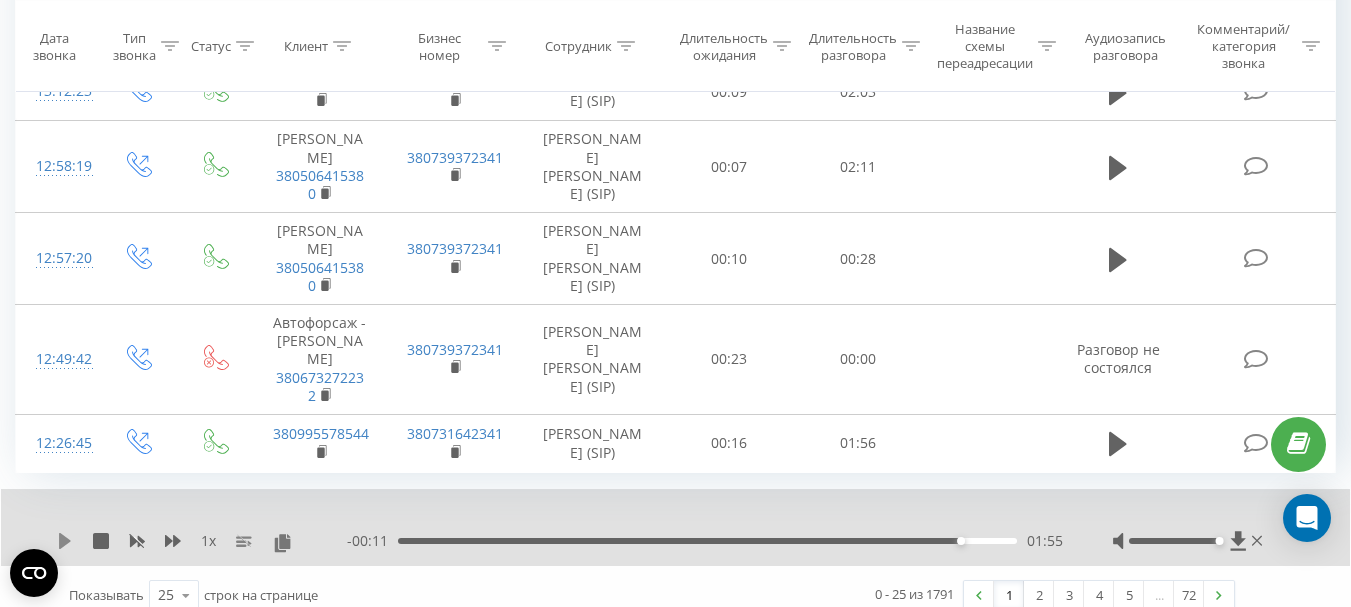 click 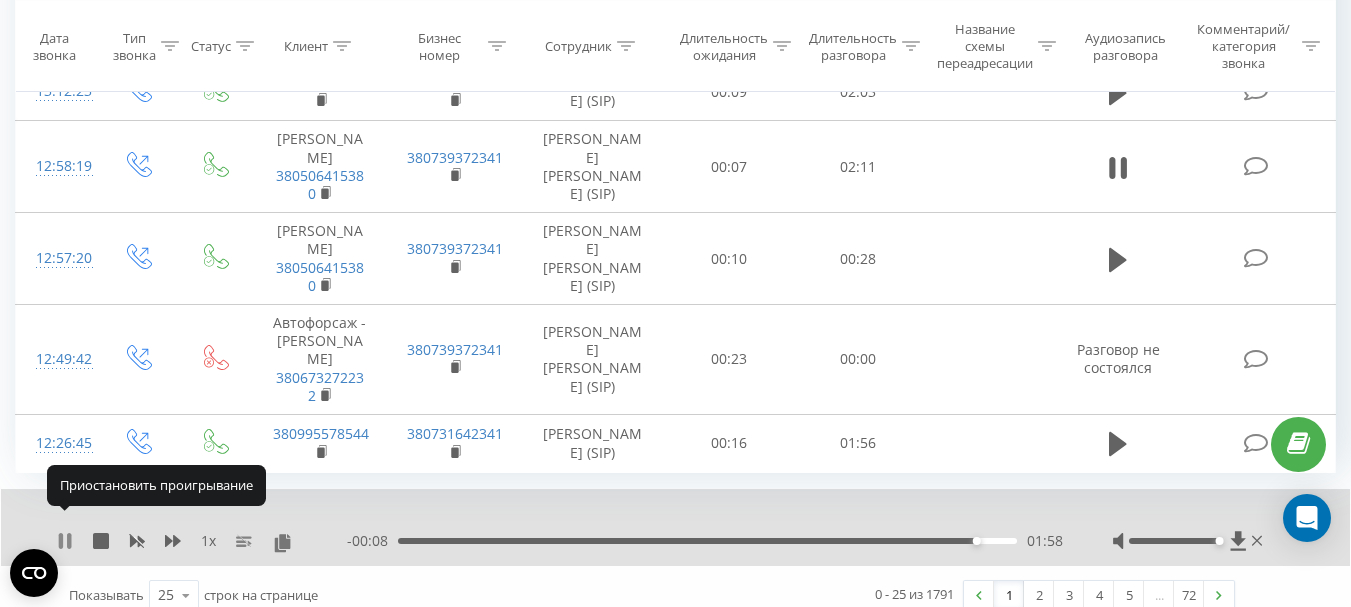 click 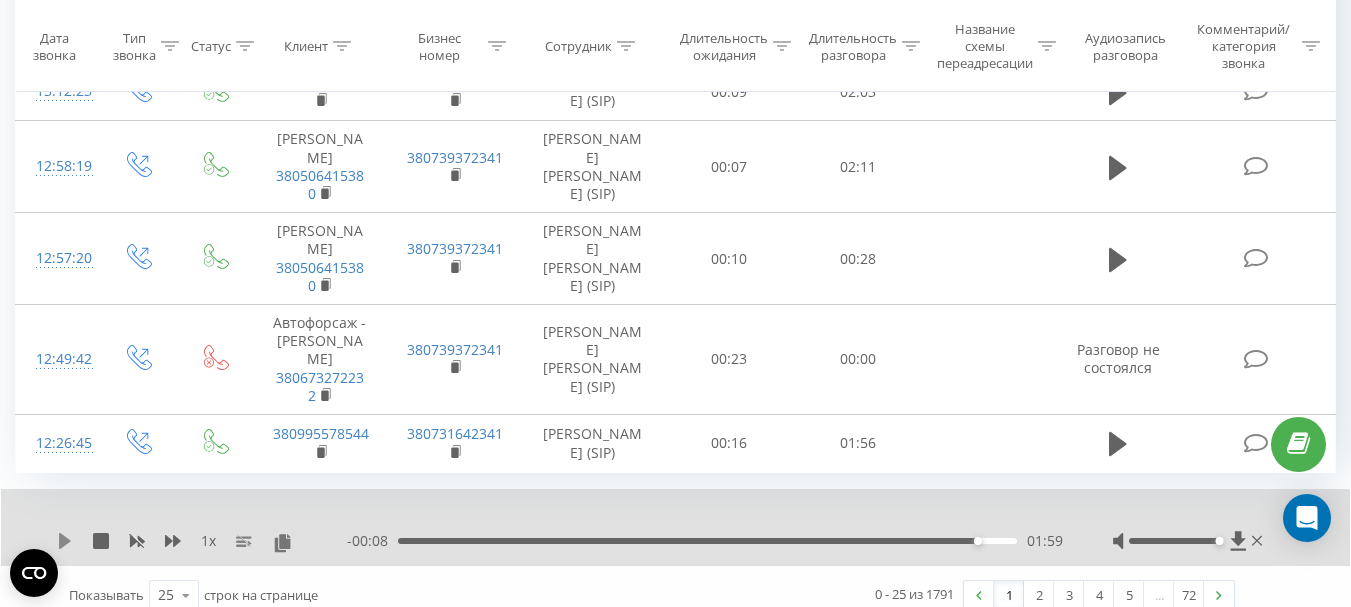 click 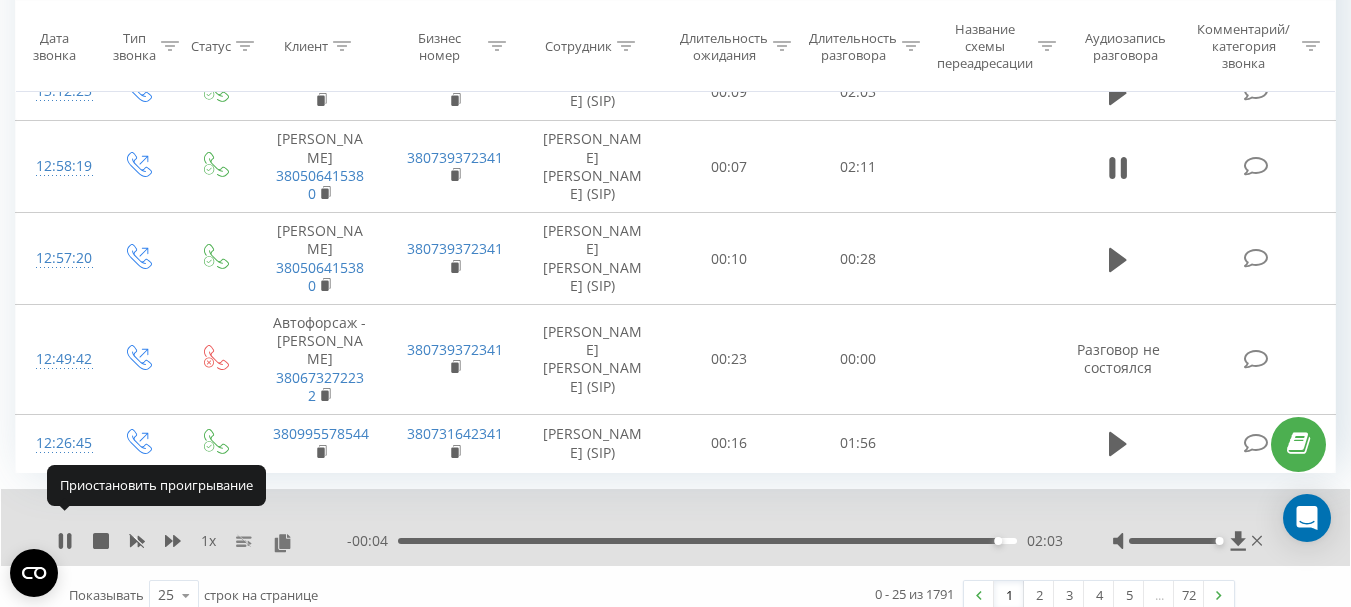 click 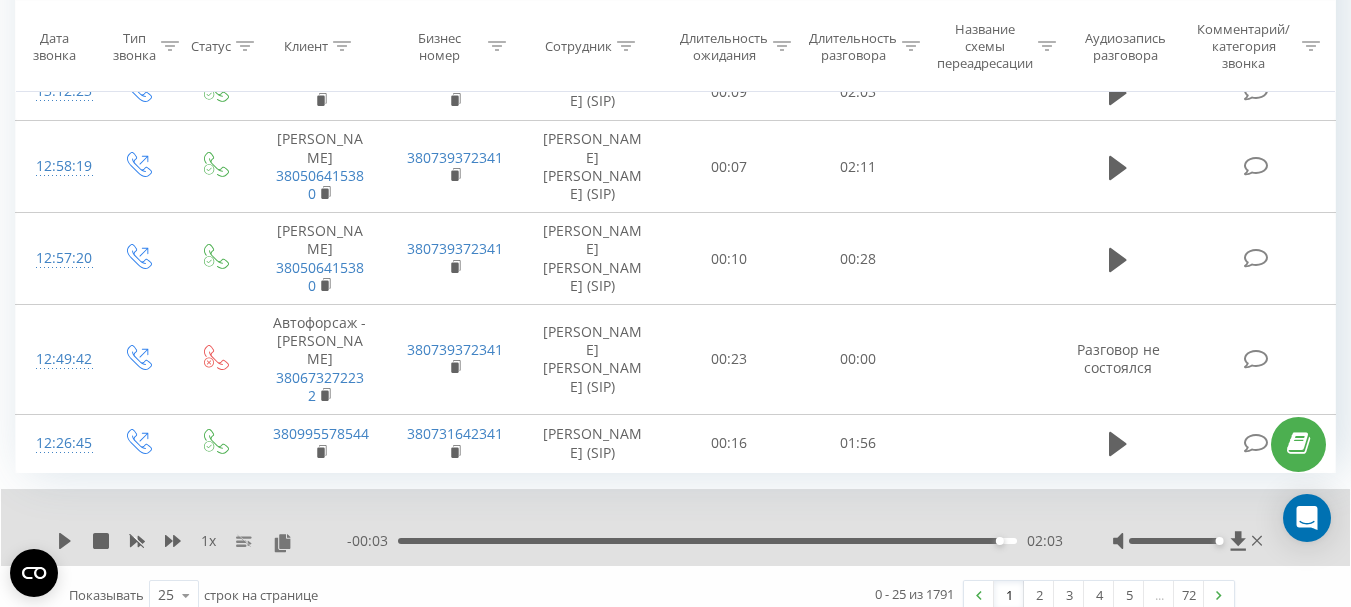 click on "02:03" at bounding box center (707, 541) 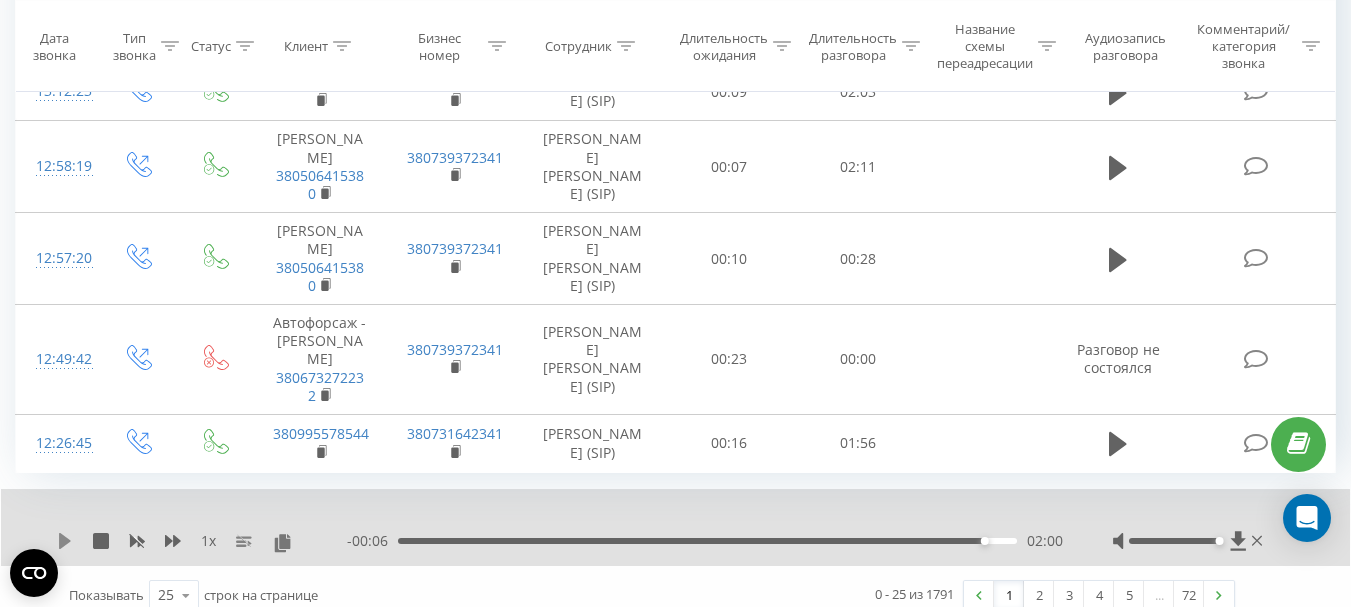 click 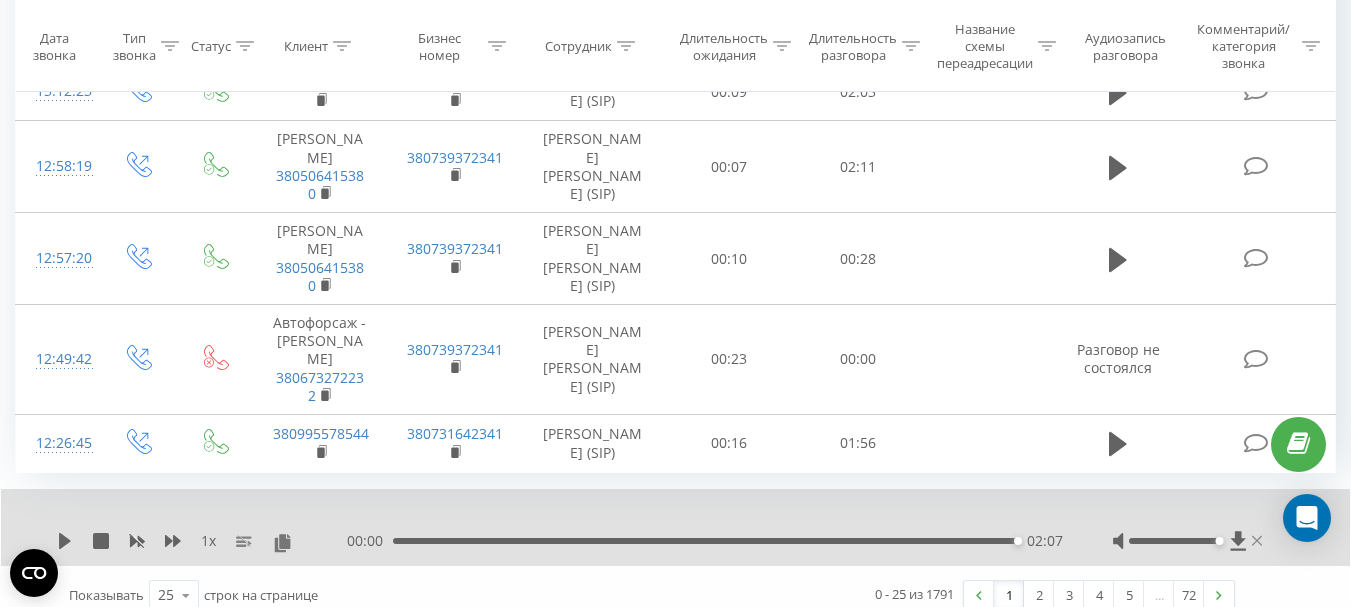 click 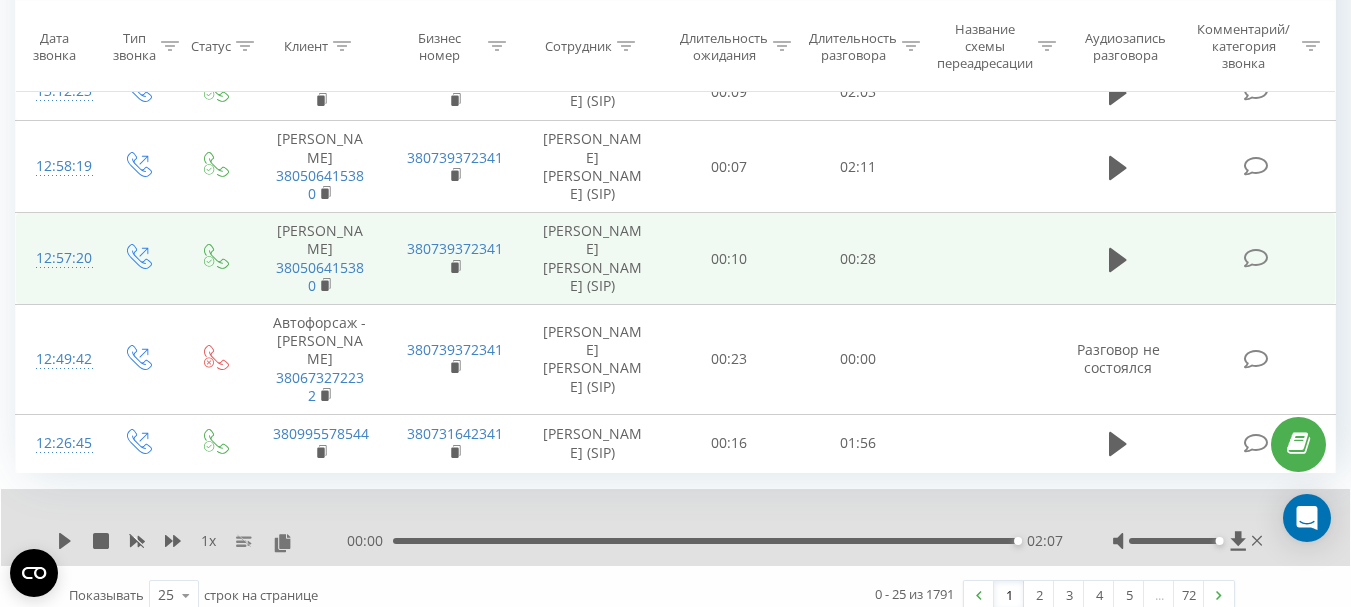 scroll, scrollTop: 1474, scrollLeft: 0, axis: vertical 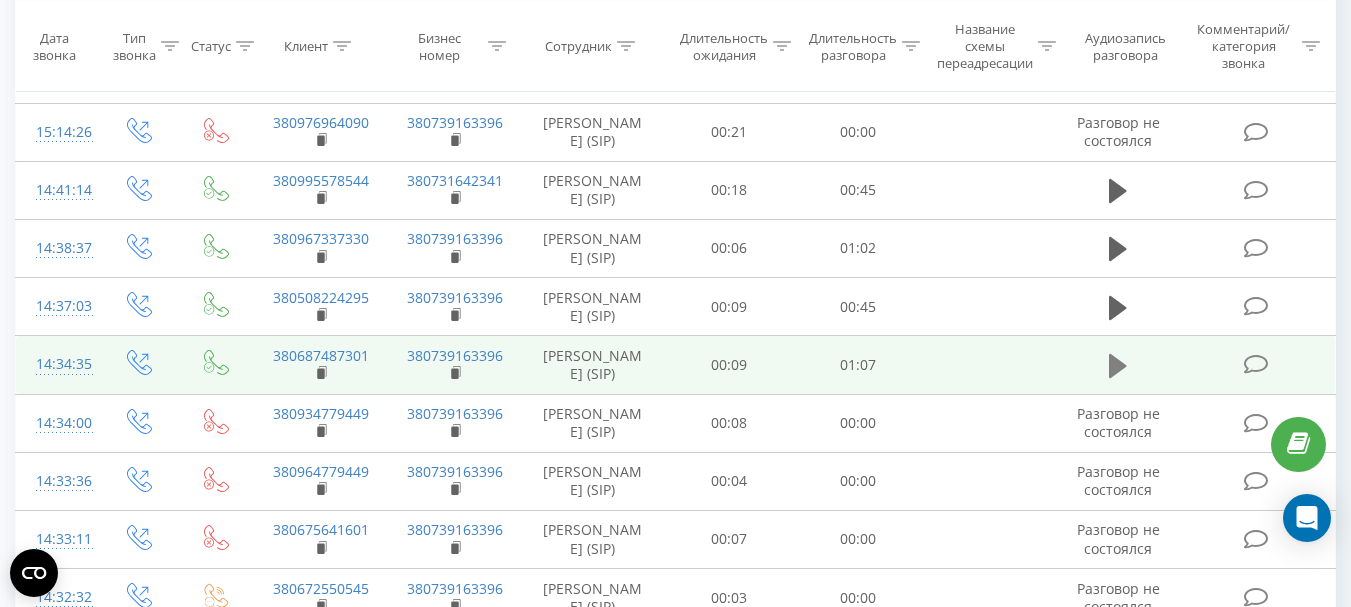 click 